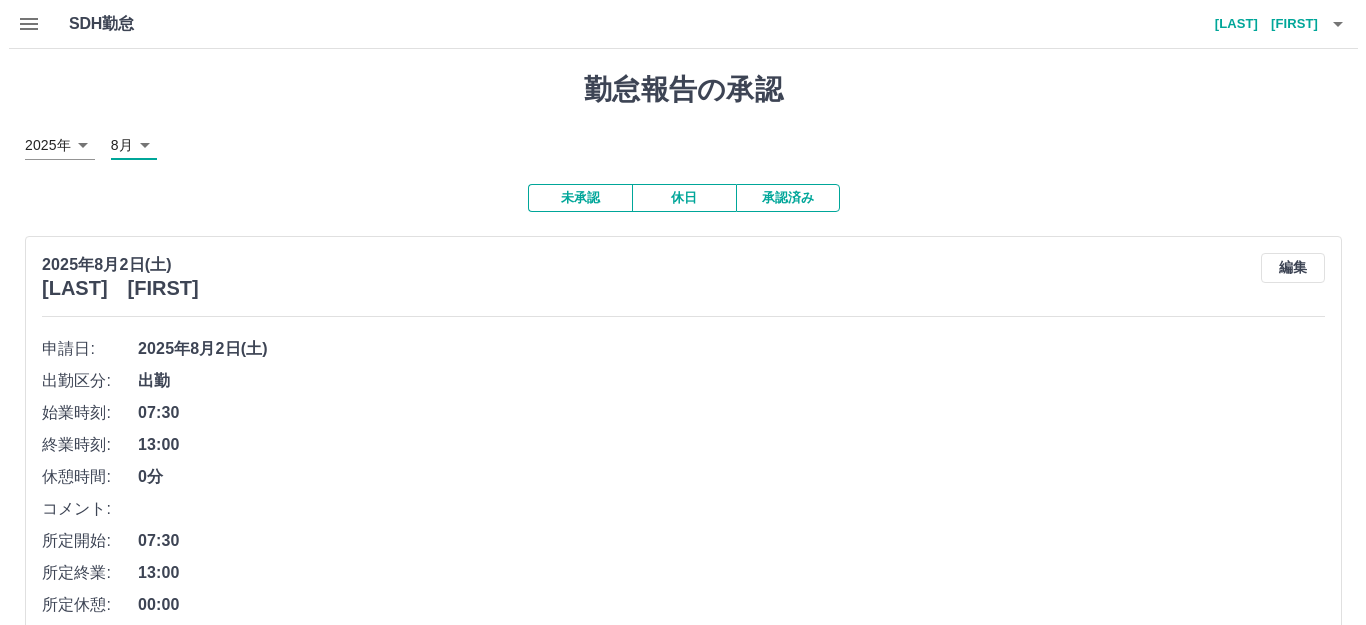 scroll, scrollTop: 0, scrollLeft: 0, axis: both 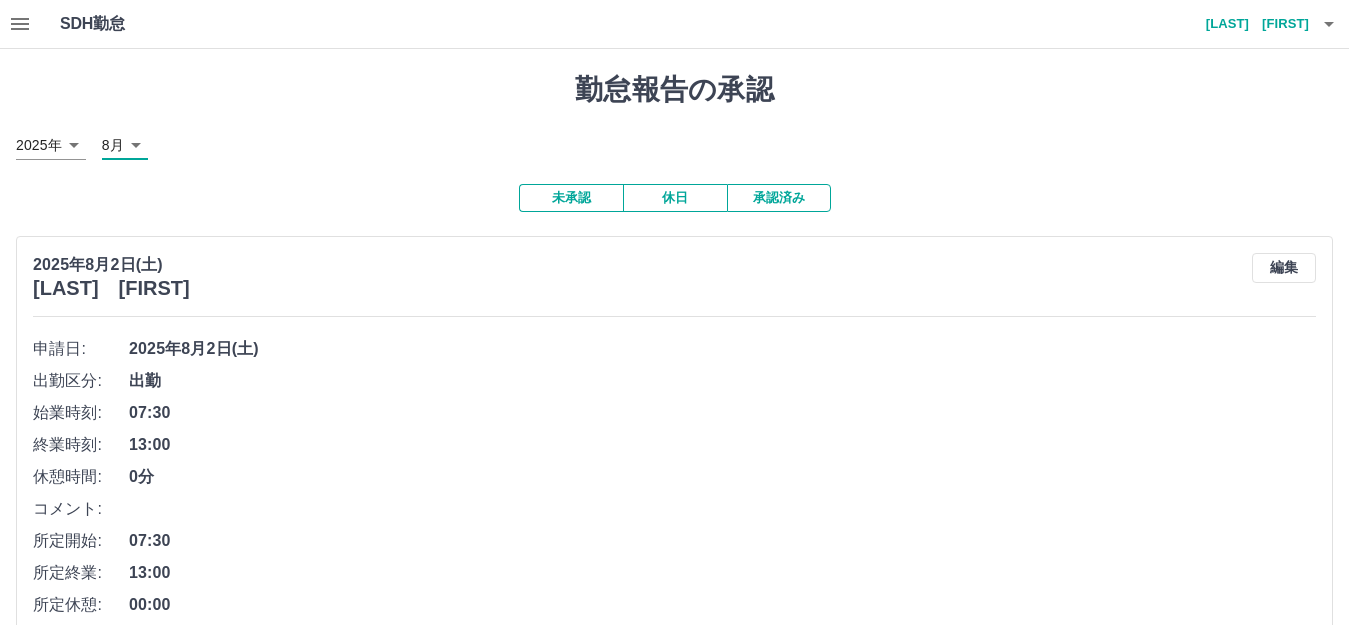 click on "市橋　美香" at bounding box center (1249, 24) 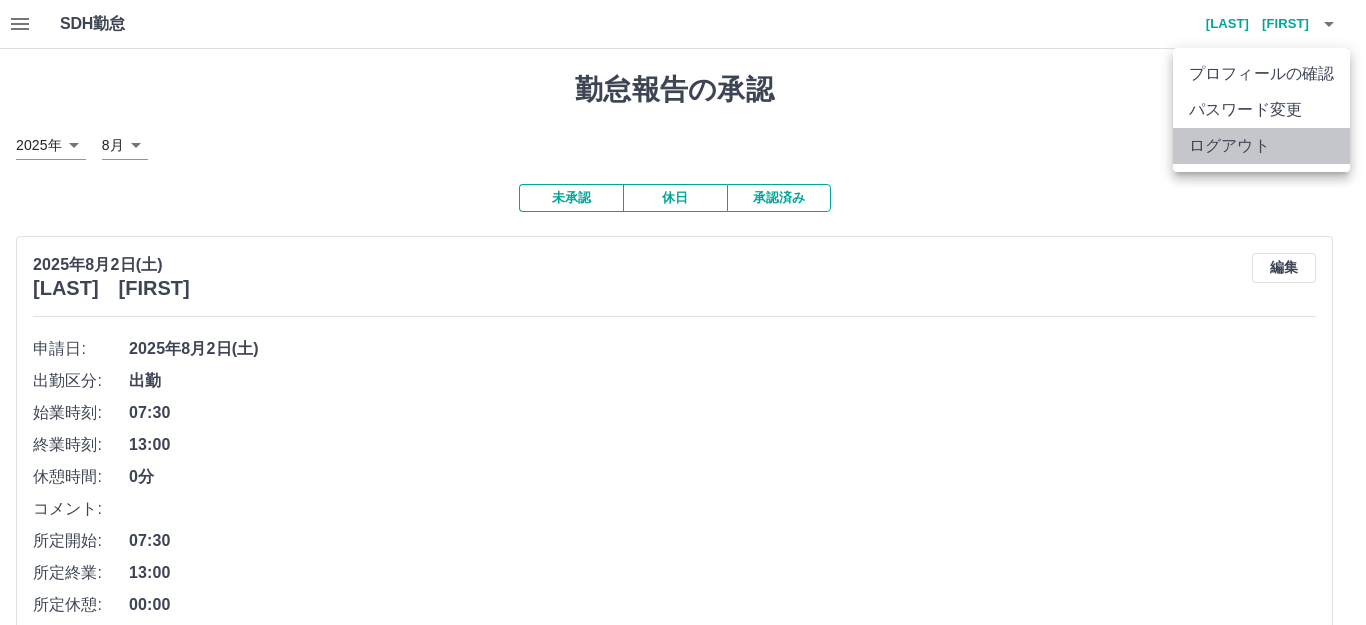 click on "ログアウト" at bounding box center [1261, 146] 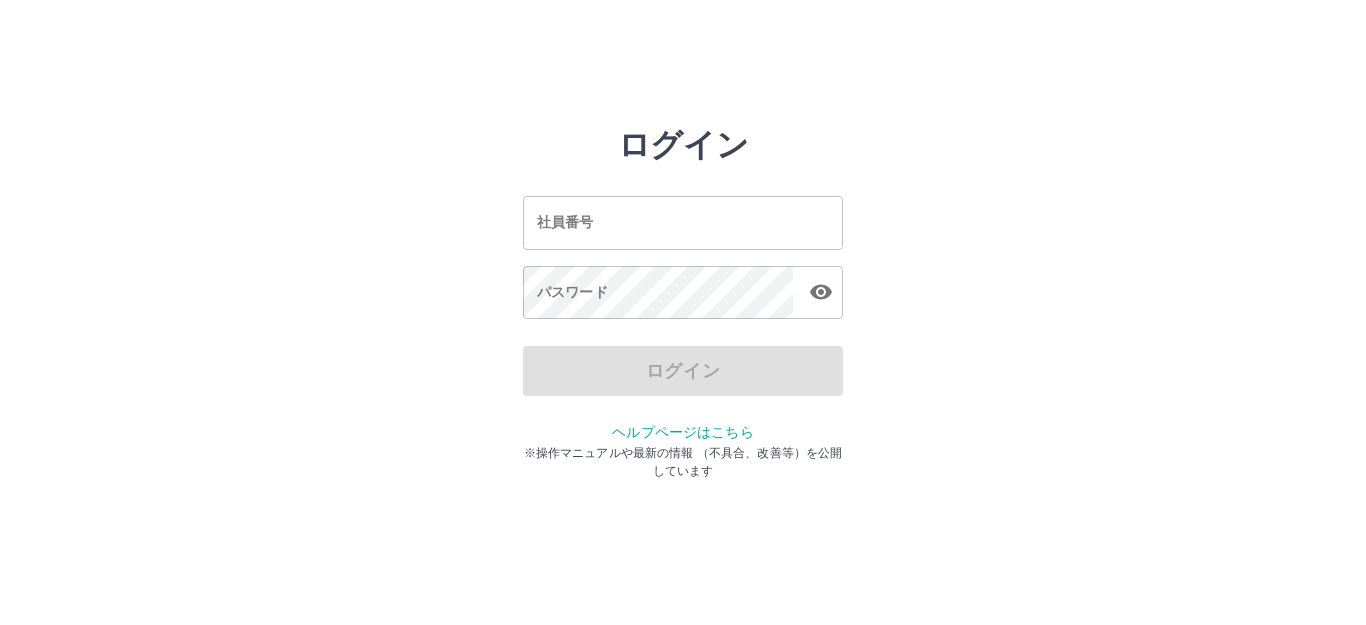 scroll, scrollTop: 0, scrollLeft: 0, axis: both 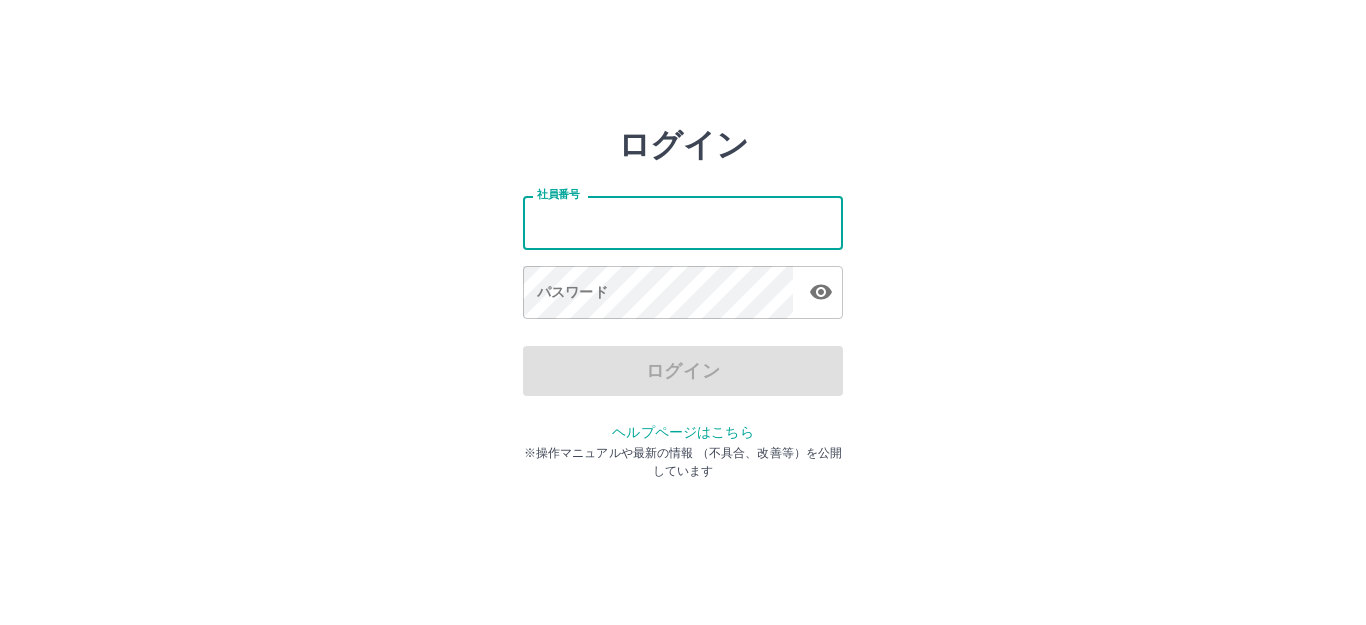 type on "*******" 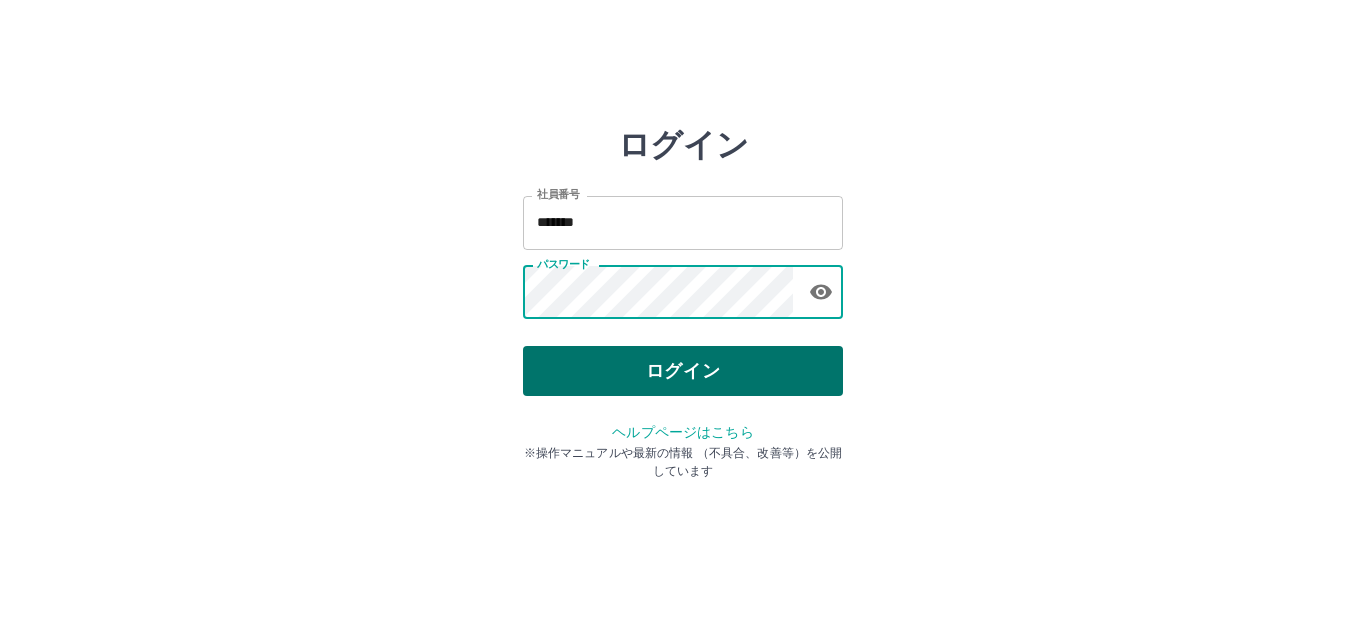click on "ログイン" at bounding box center [683, 371] 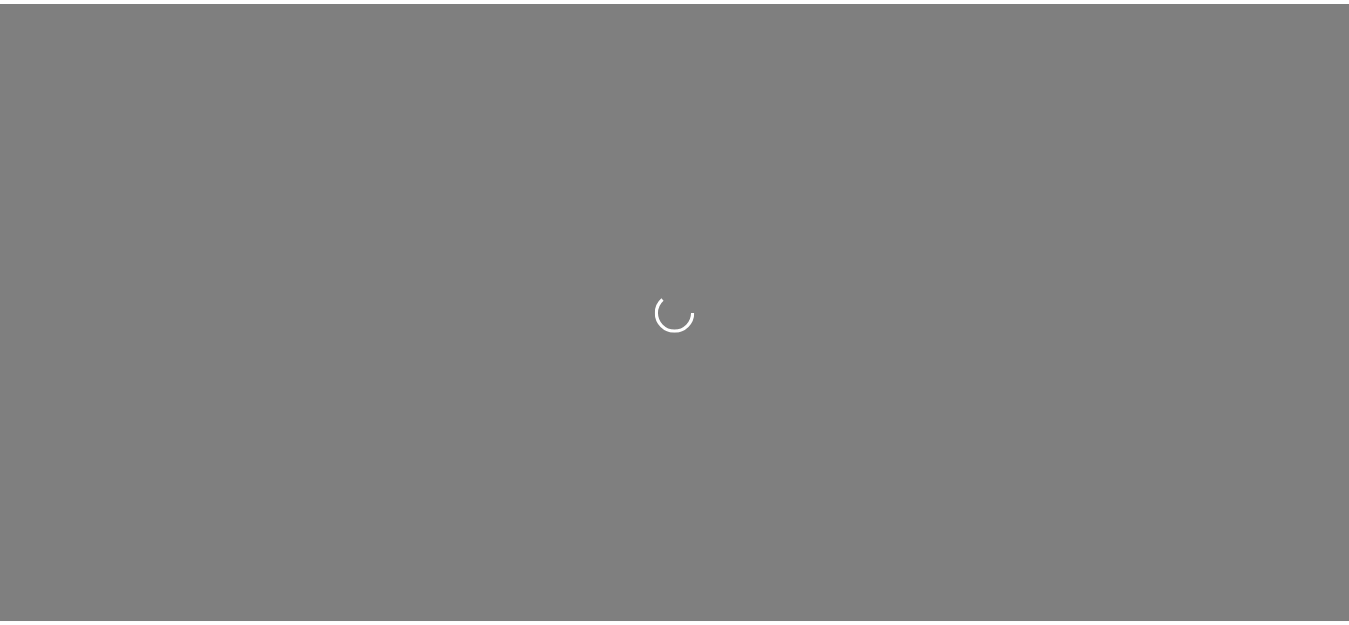 scroll, scrollTop: 0, scrollLeft: 0, axis: both 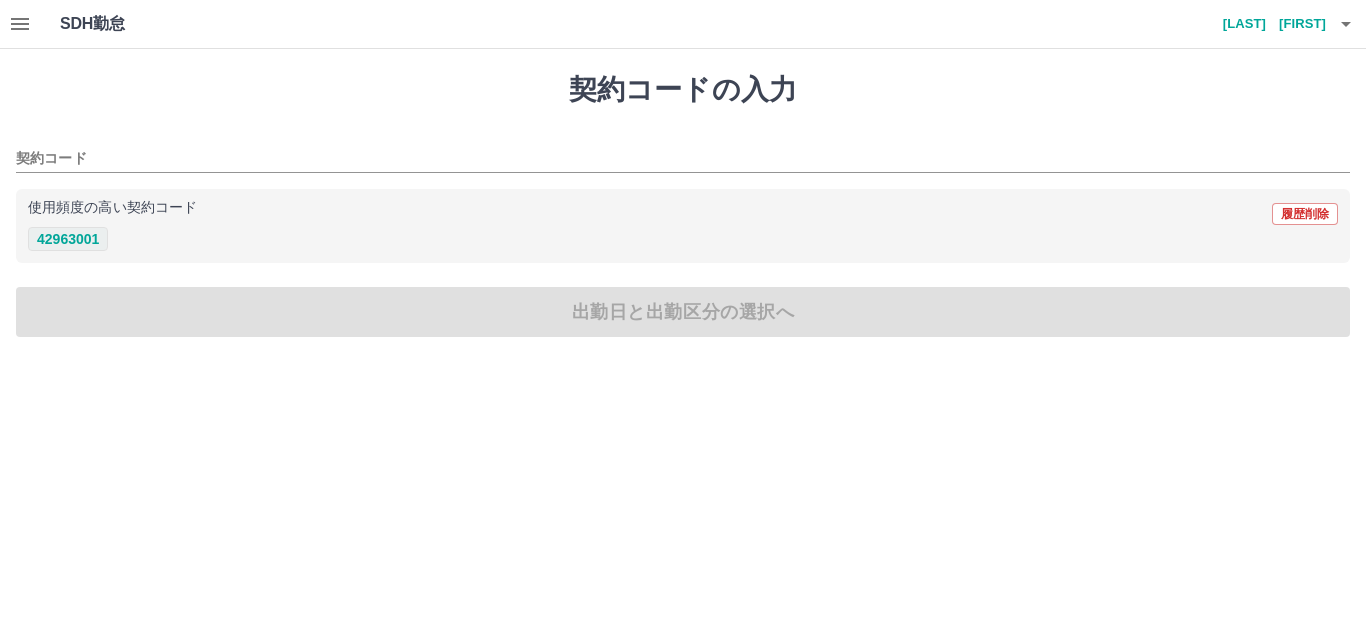 click on "42963001" at bounding box center (68, 239) 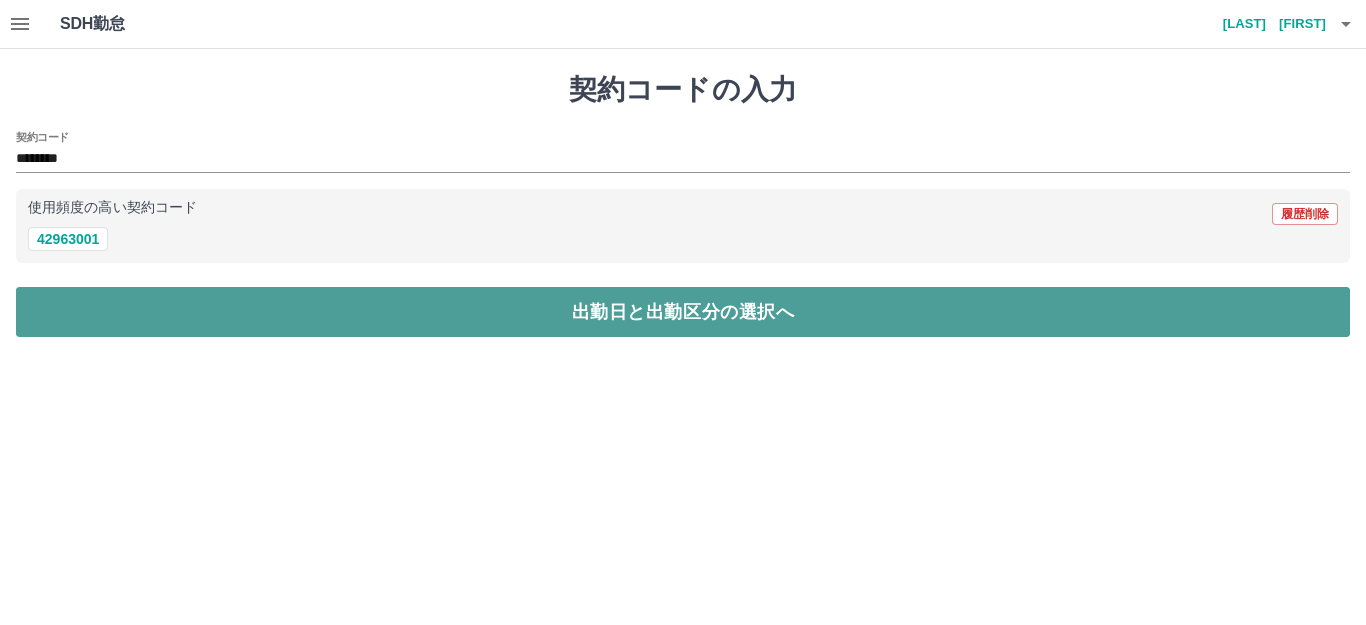 click on "出勤日と出勤区分の選択へ" at bounding box center [683, 312] 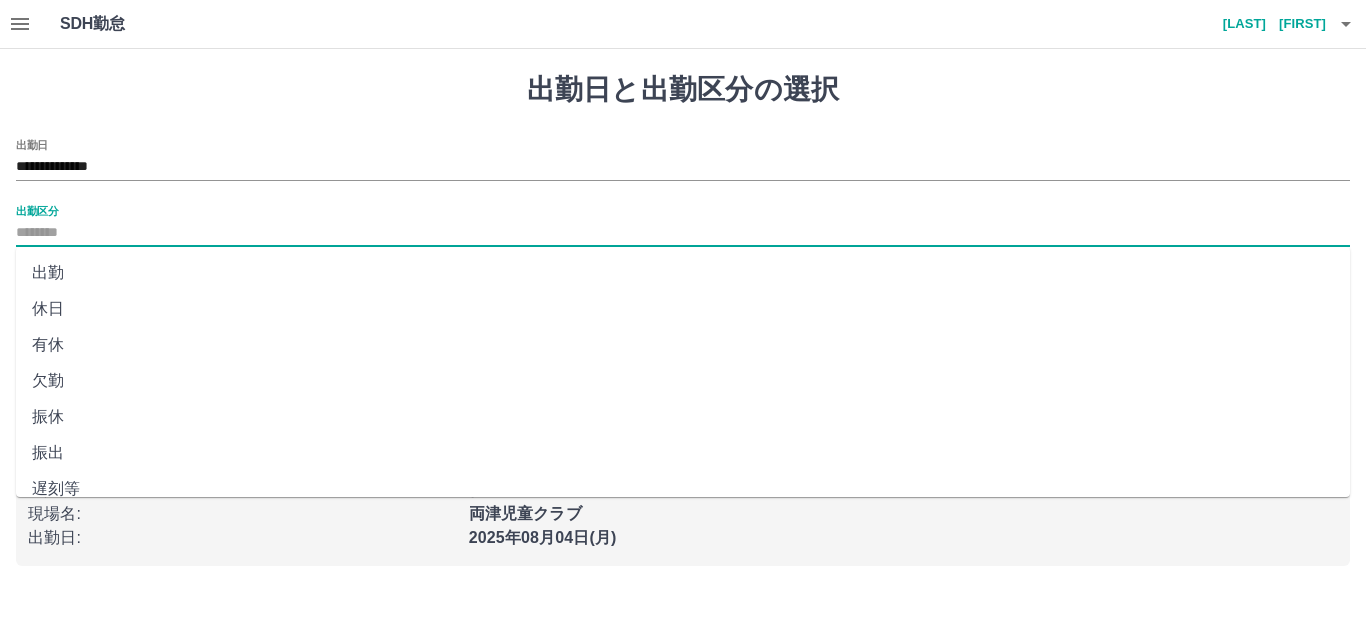 click on "出勤区分" at bounding box center (683, 233) 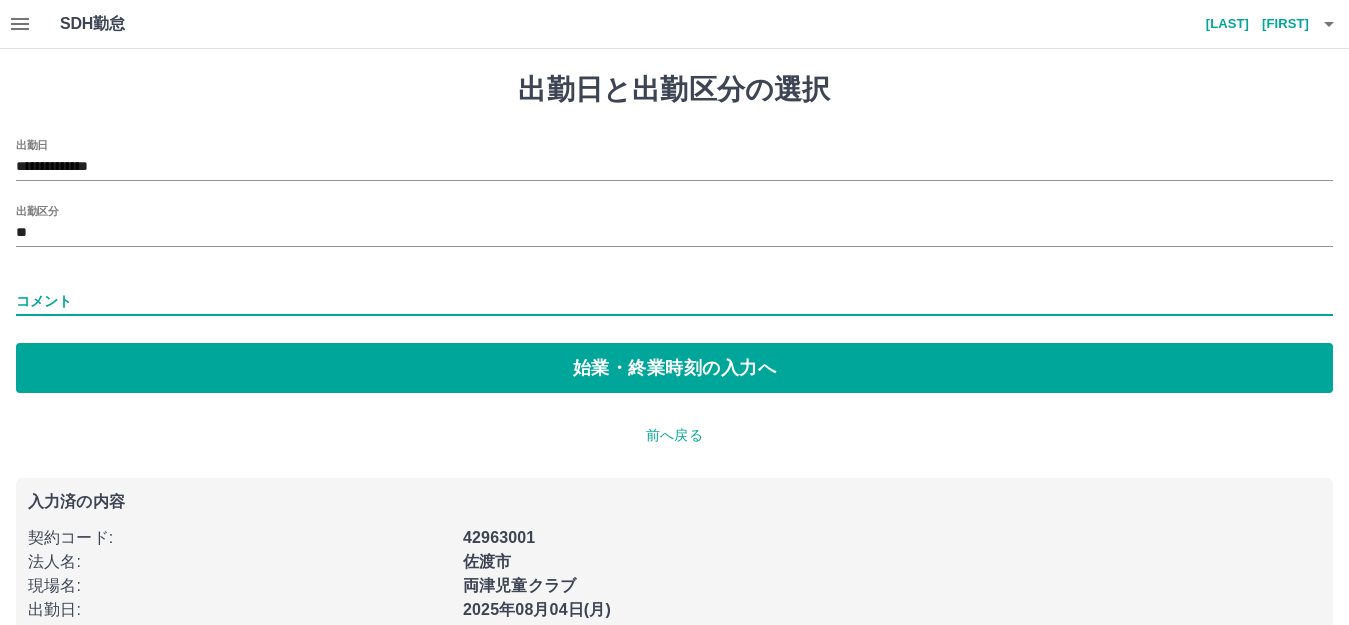 click on "コメント" at bounding box center (674, 301) 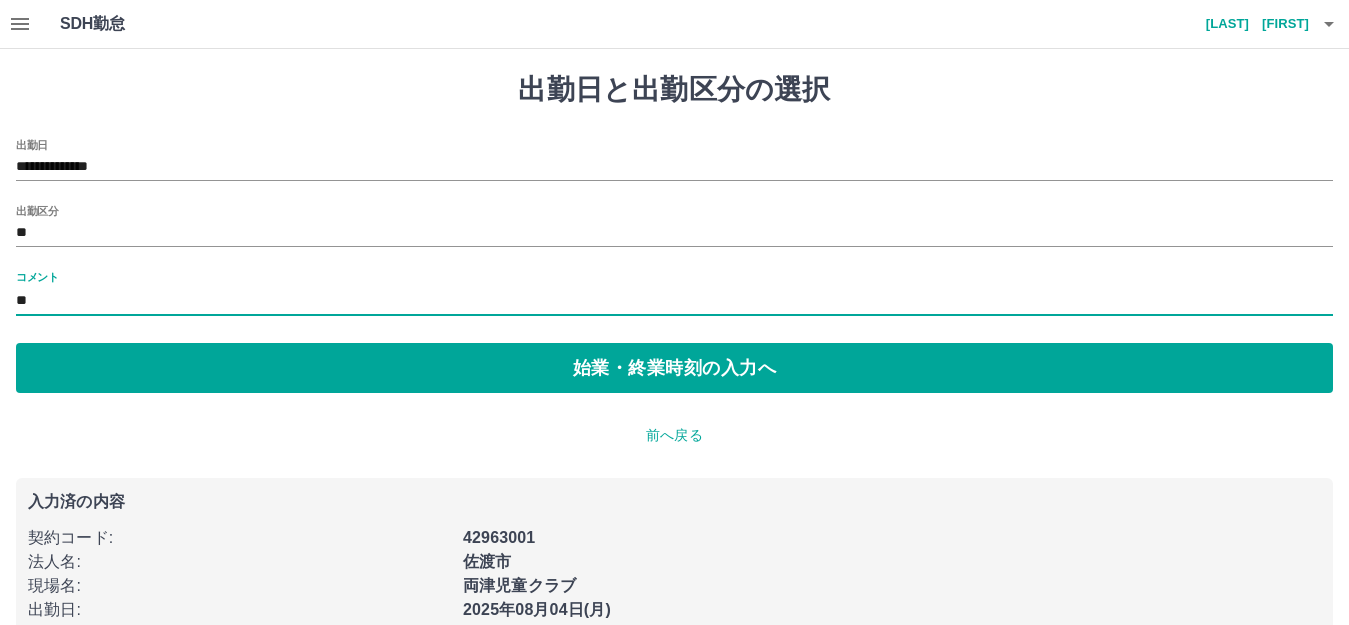 type on "*" 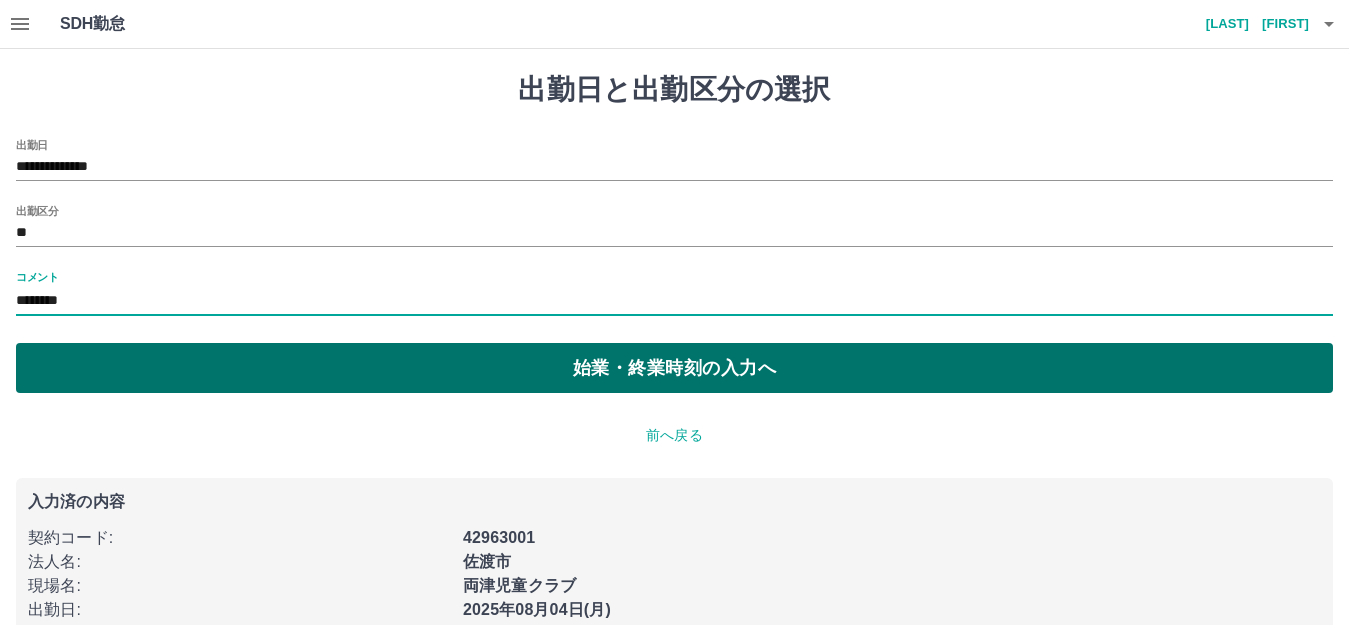 type on "********" 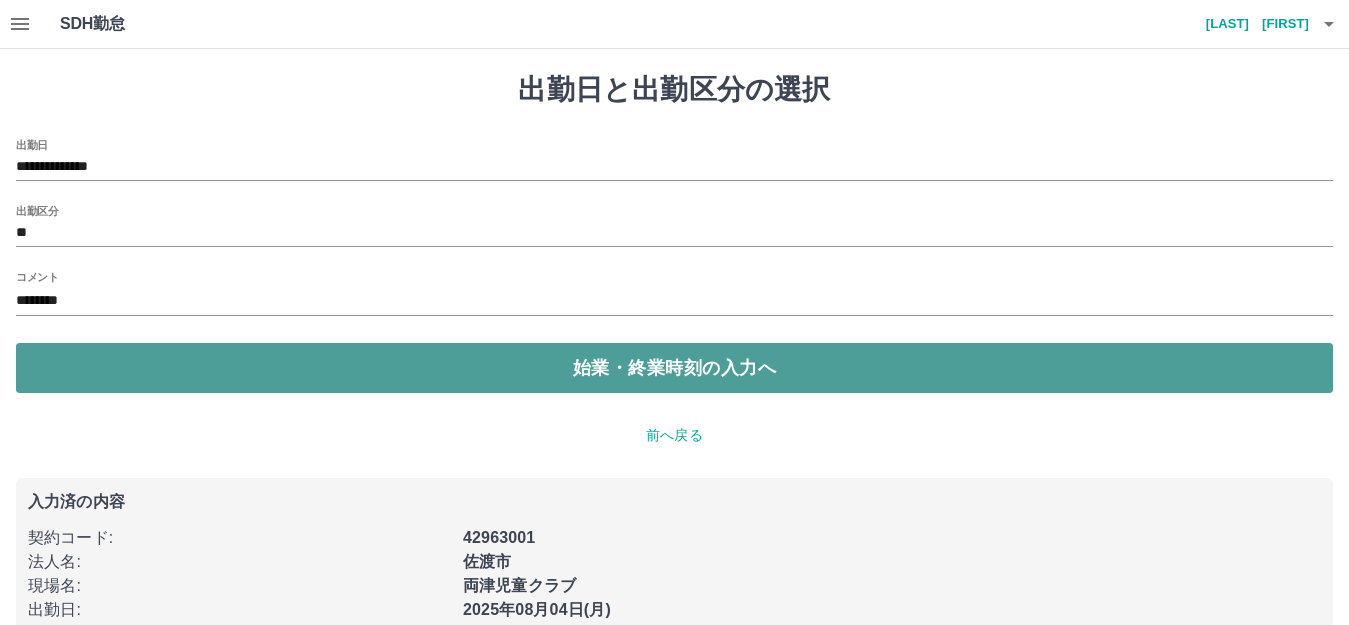 click on "始業・終業時刻の入力へ" at bounding box center [674, 368] 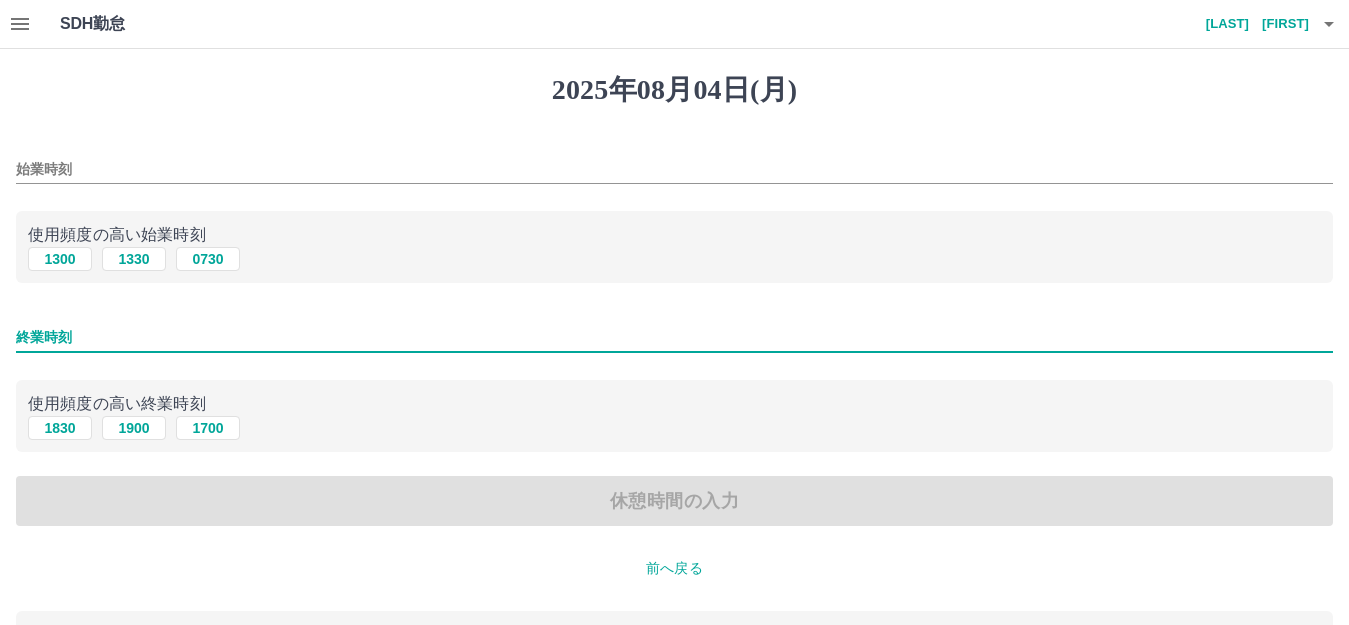 click on "終業時刻" at bounding box center (674, 337) 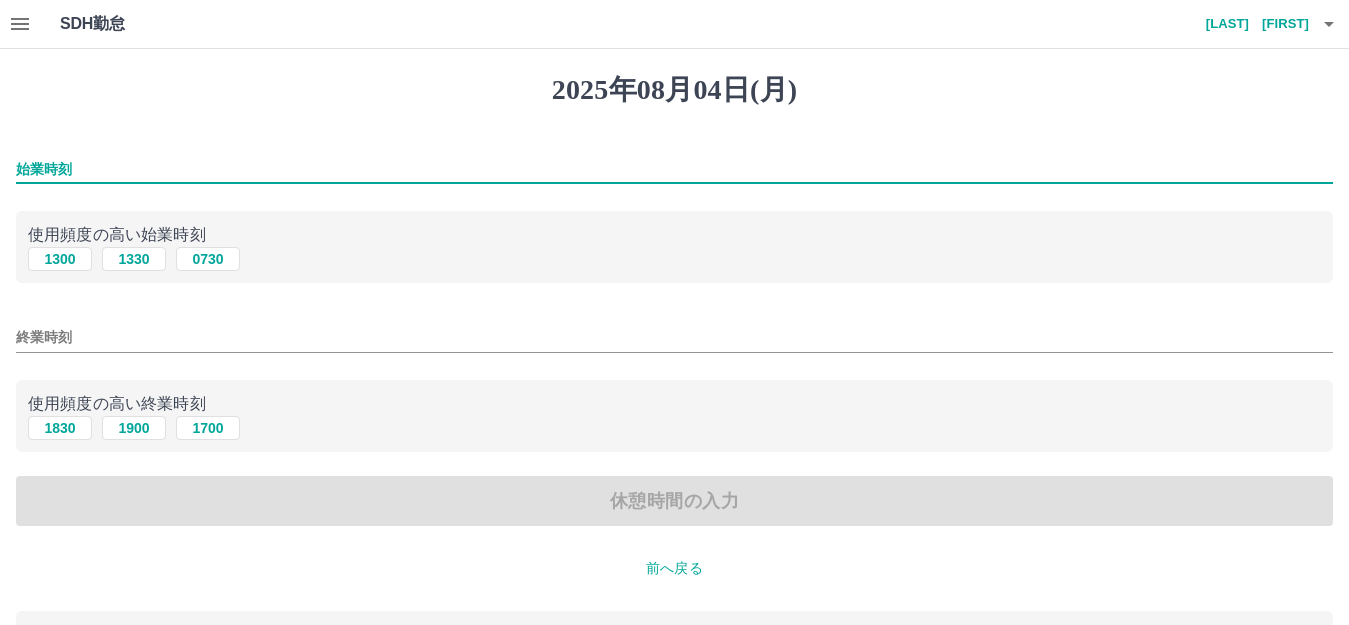 click on "始業時刻" at bounding box center (674, 169) 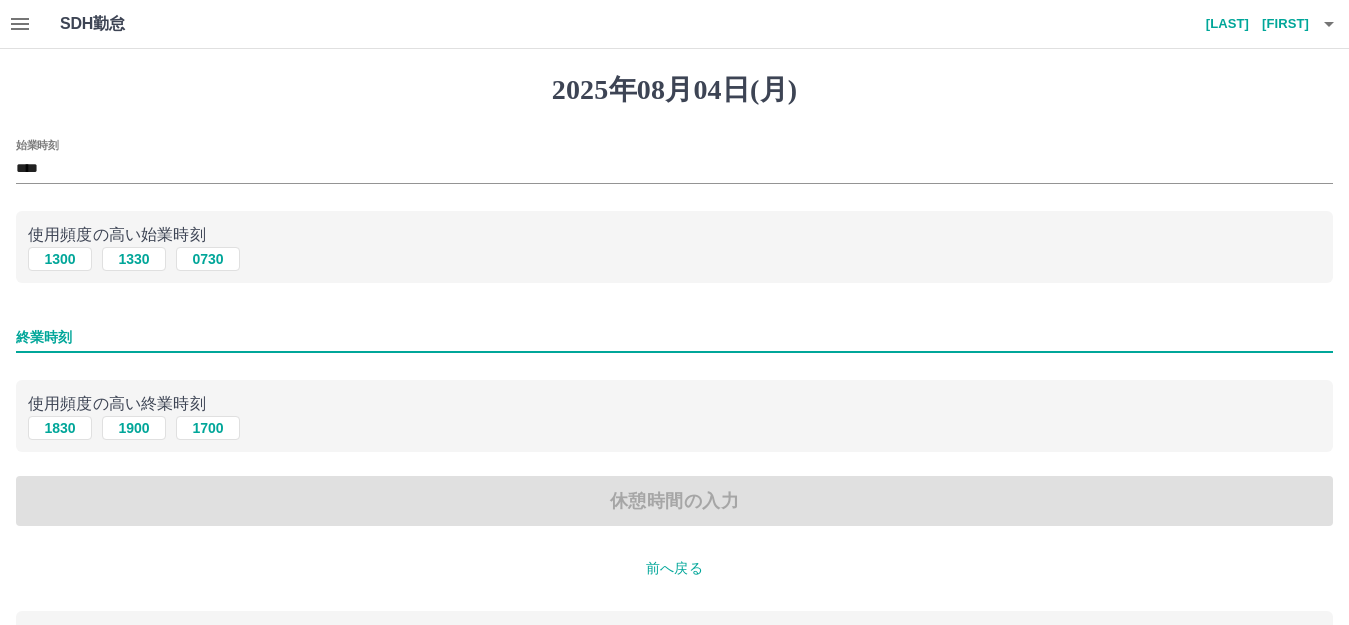 click on "終業時刻" at bounding box center (674, 337) 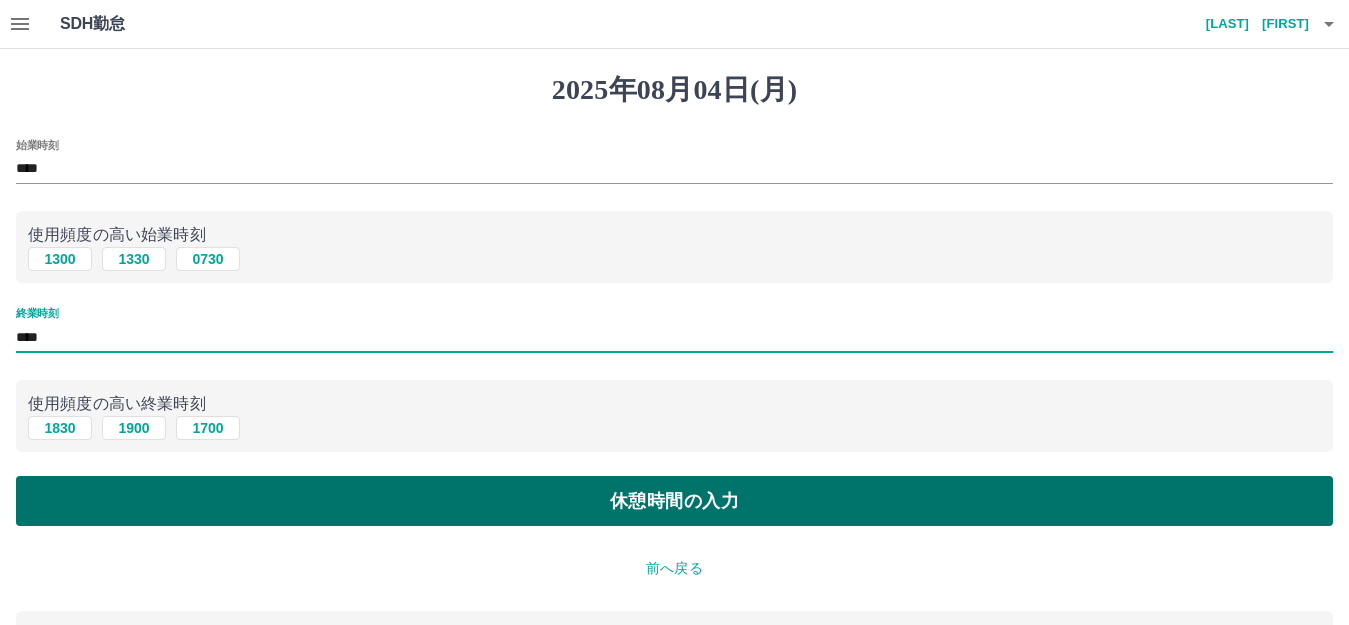 type on "****" 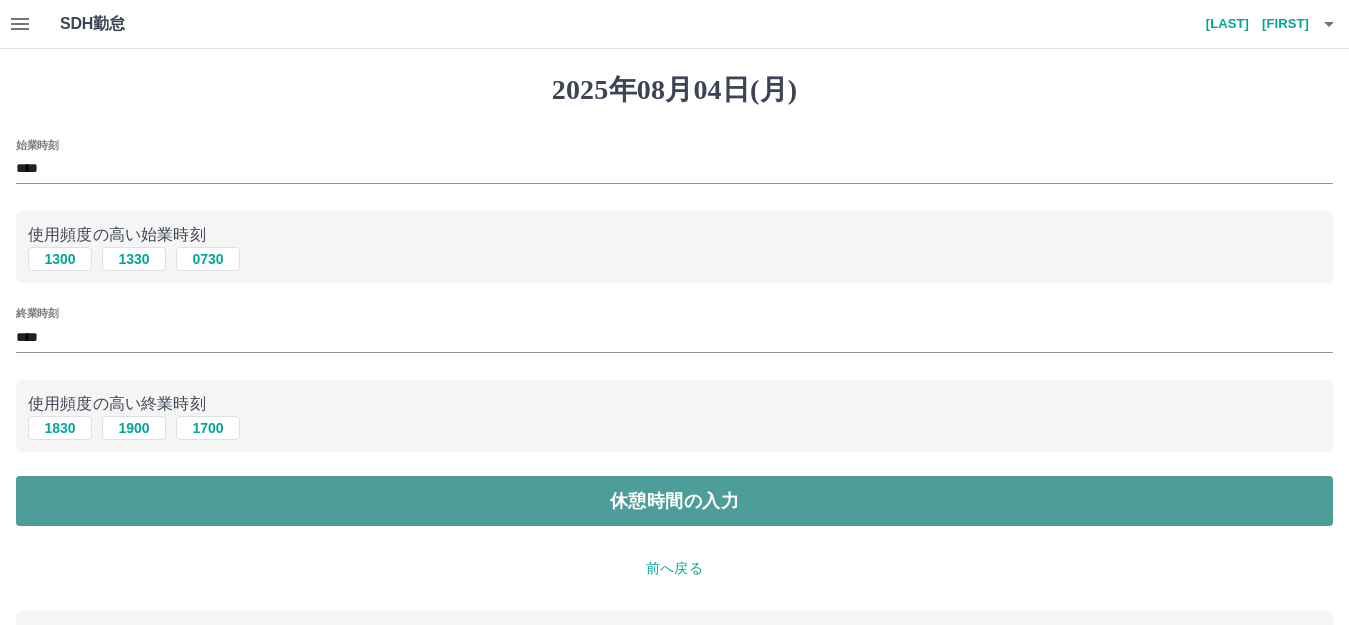 click on "休憩時間の入力" at bounding box center [674, 501] 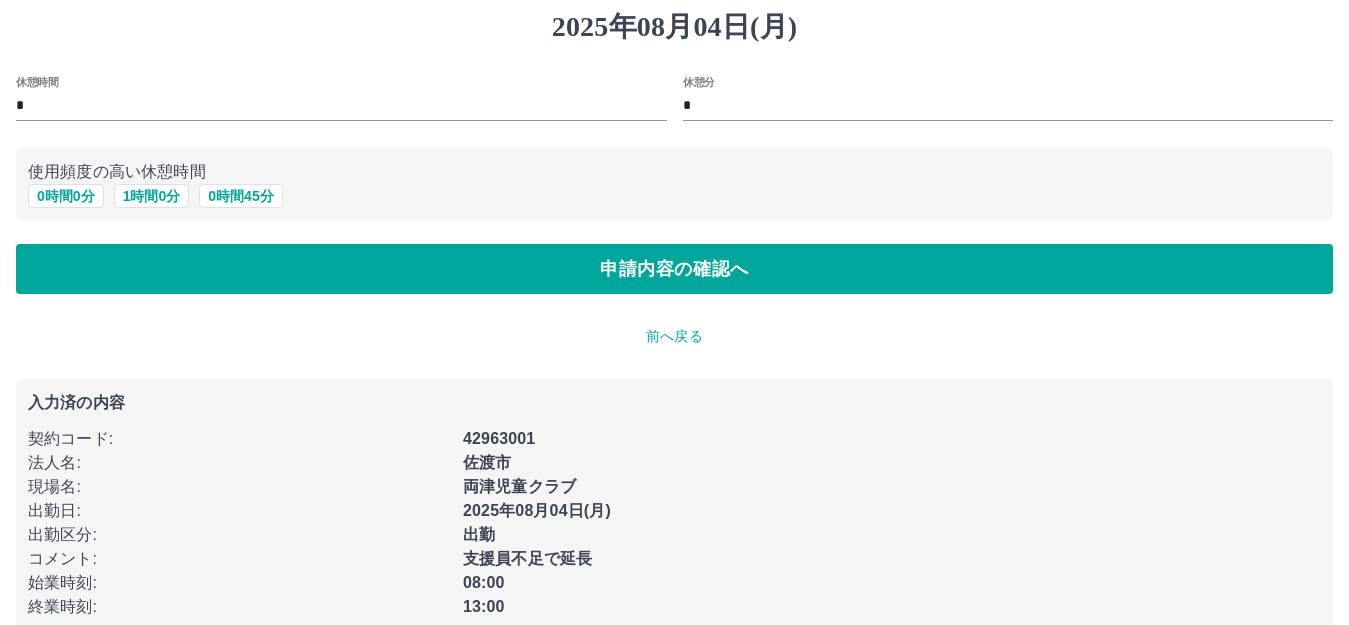 scroll, scrollTop: 98, scrollLeft: 0, axis: vertical 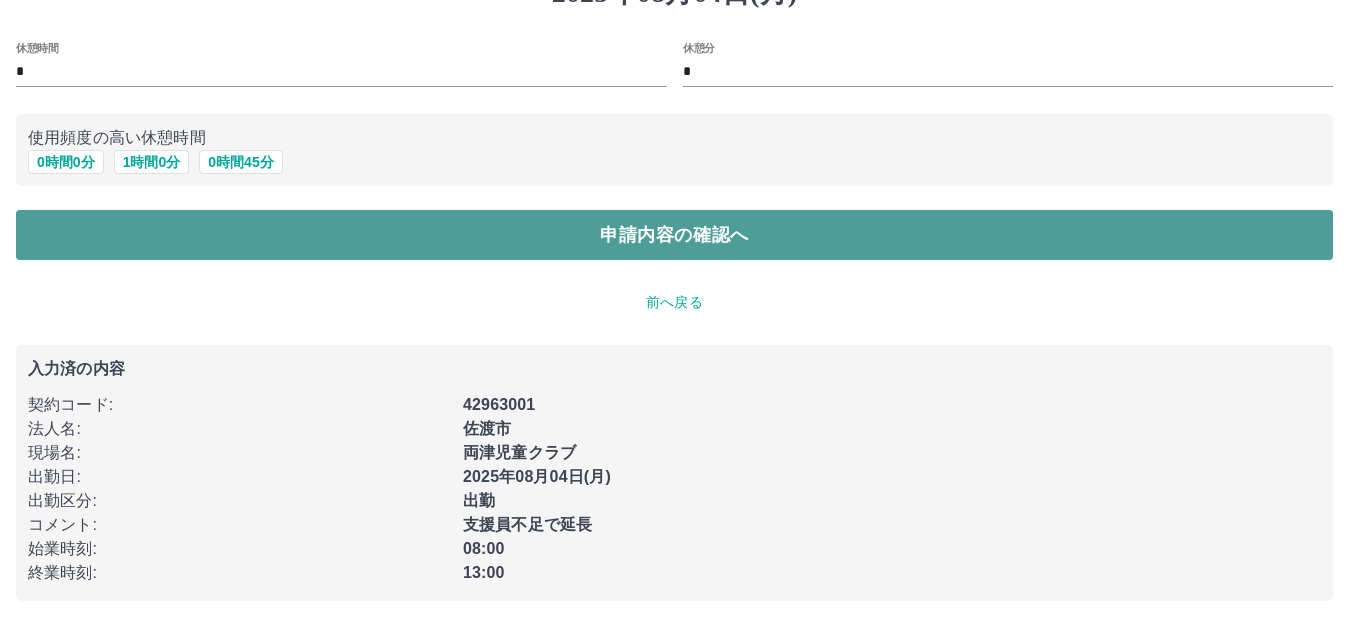 click on "申請内容の確認へ" at bounding box center (674, 235) 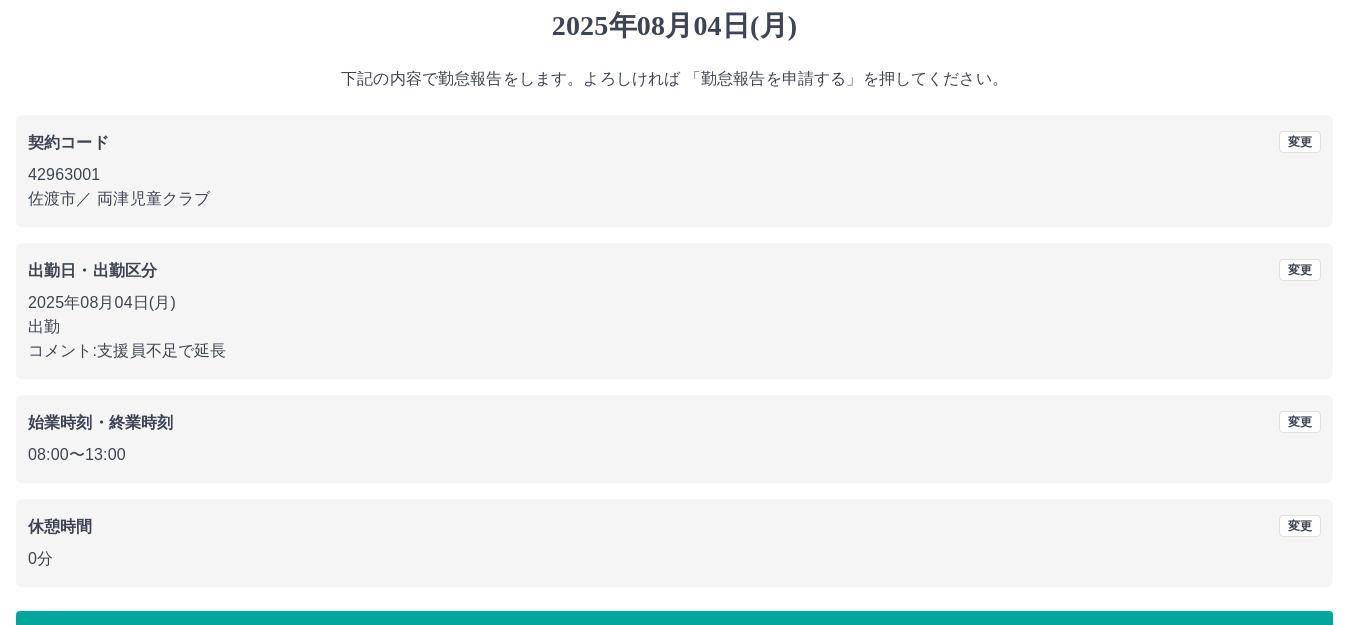 scroll, scrollTop: 124, scrollLeft: 0, axis: vertical 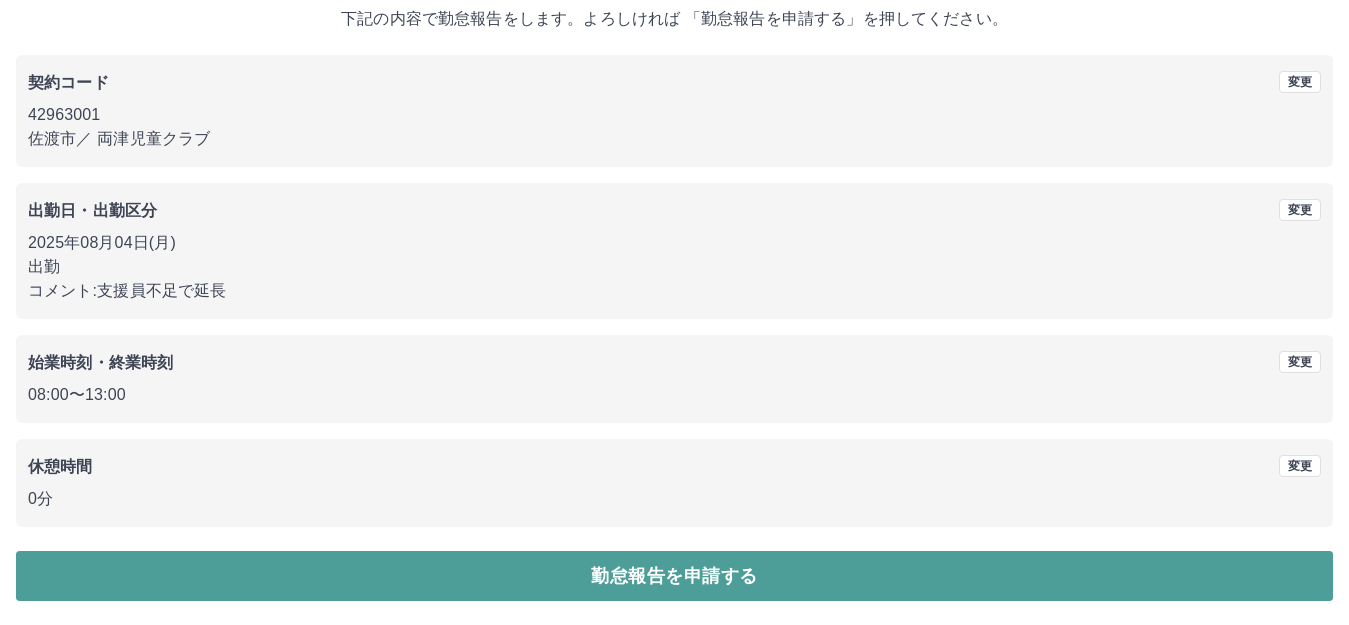 click on "勤怠報告を申請する" at bounding box center (674, 576) 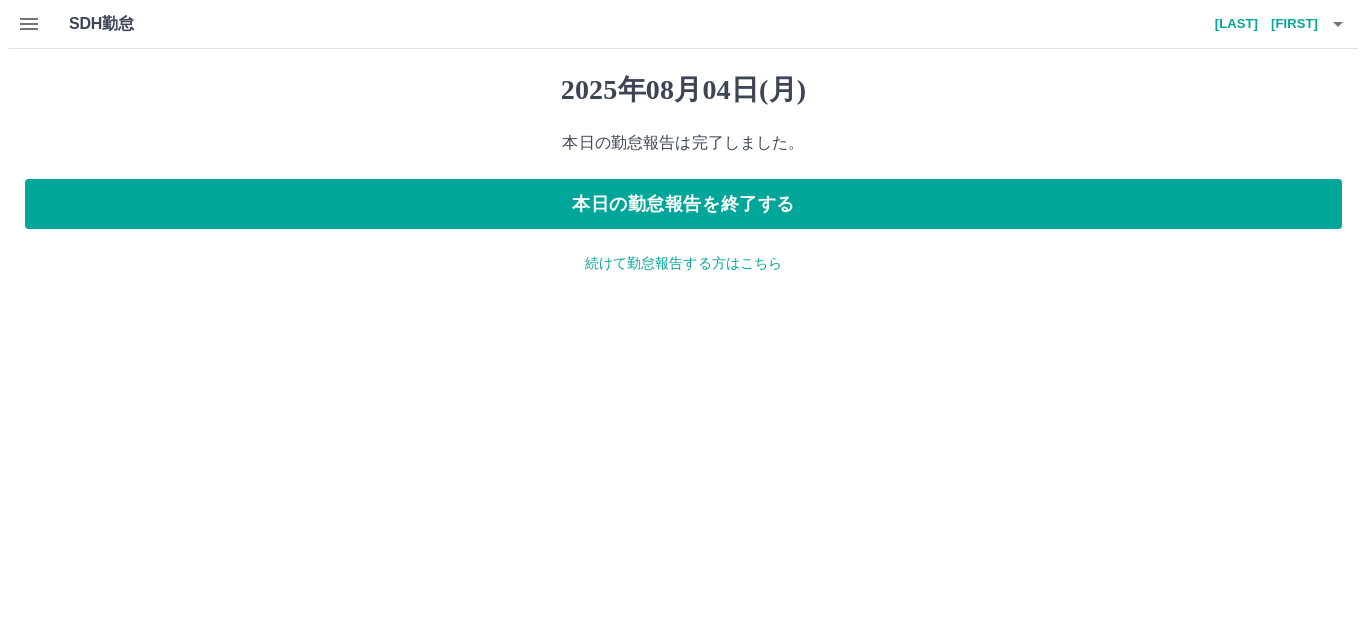 scroll, scrollTop: 0, scrollLeft: 0, axis: both 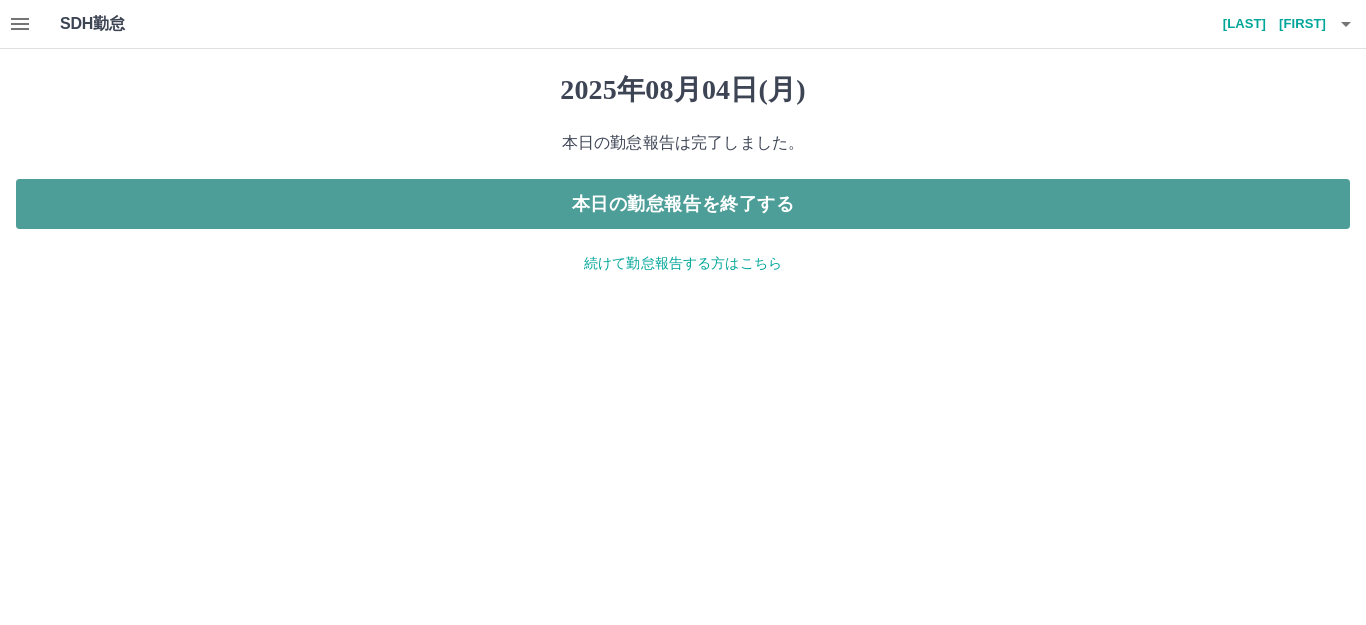 click on "本日の勤怠報告を終了する" at bounding box center (683, 204) 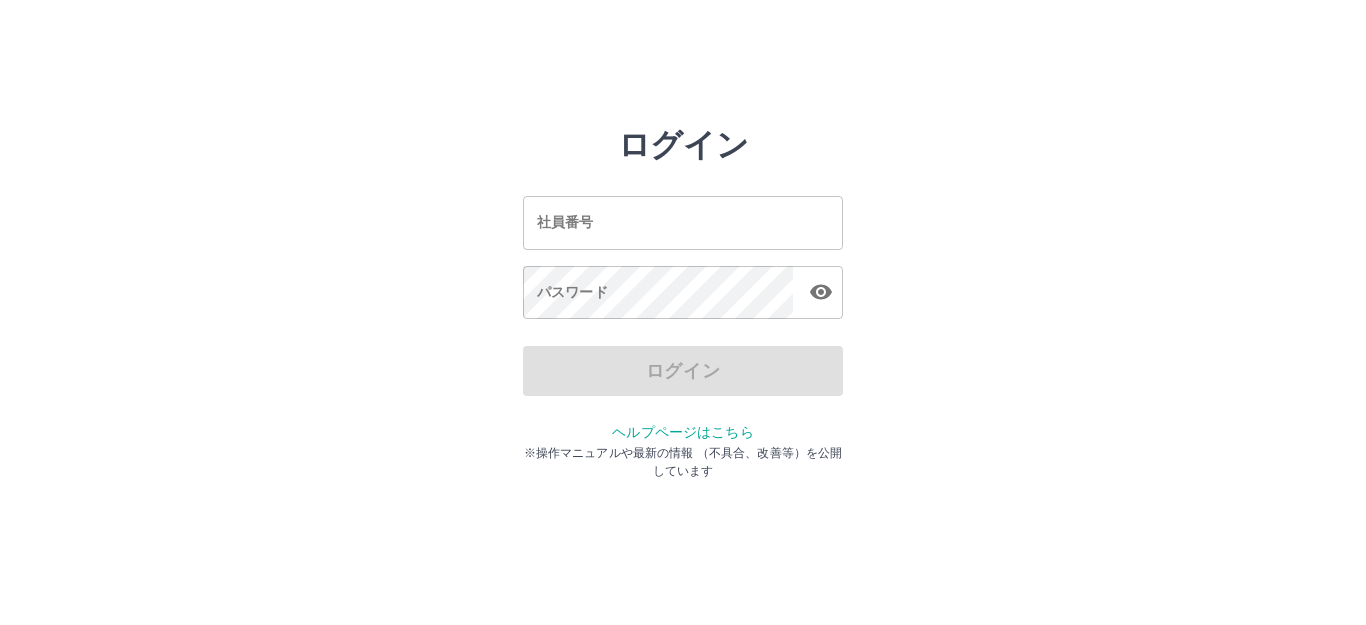 scroll, scrollTop: 0, scrollLeft: 0, axis: both 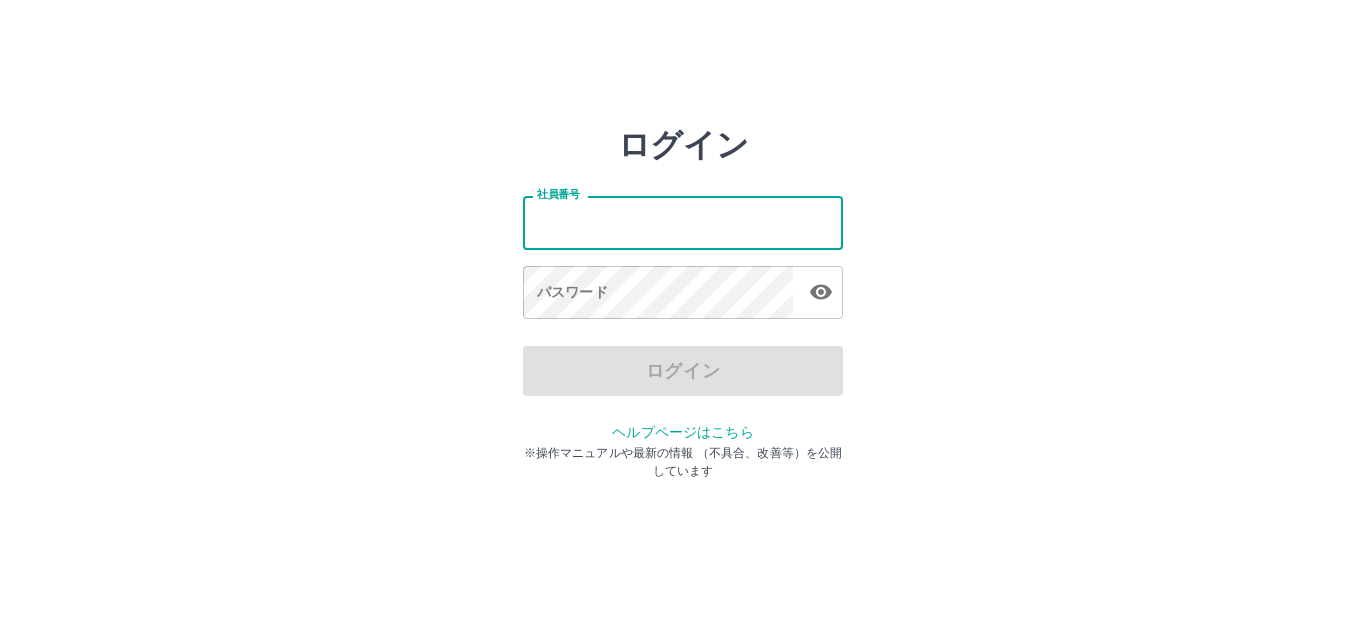 click on "社員番号" at bounding box center (683, 222) 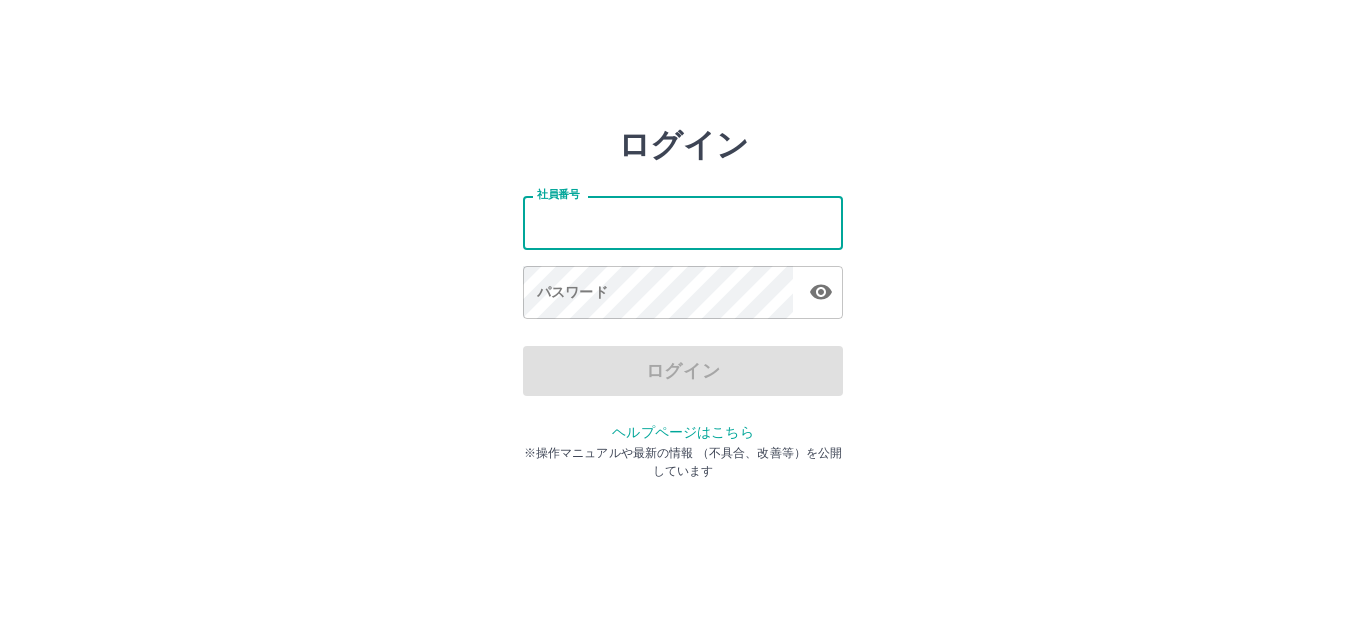type on "*******" 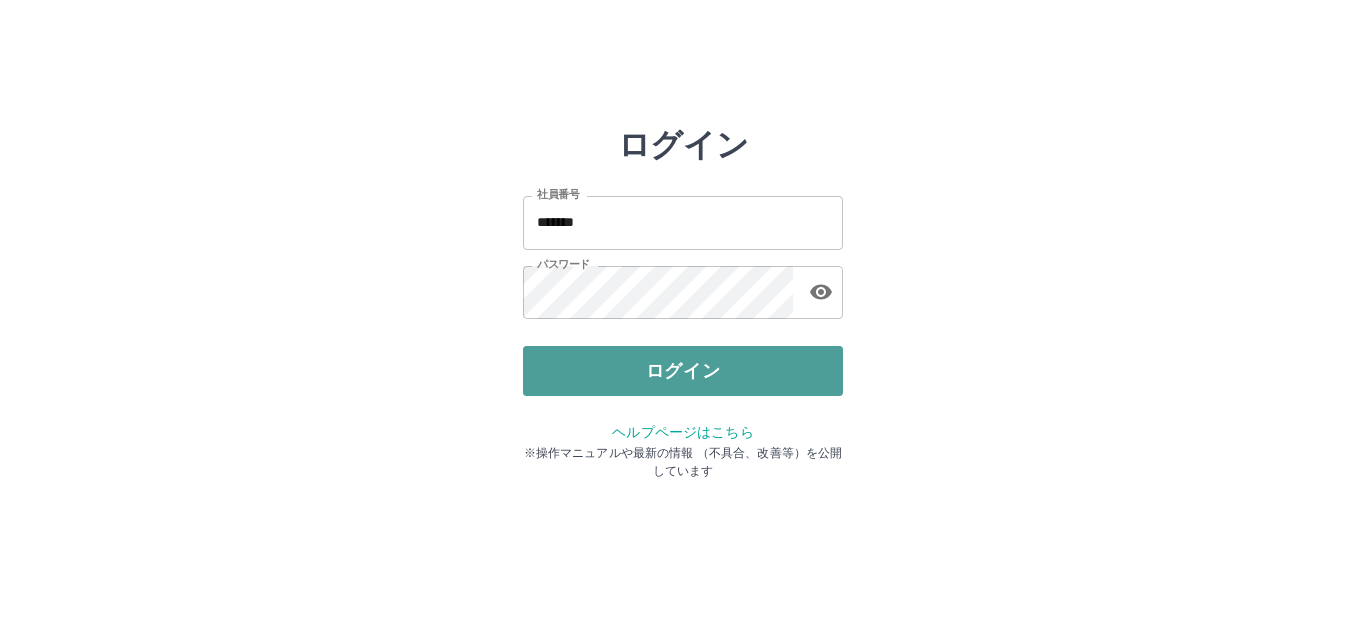 click on "ログイン" at bounding box center [683, 371] 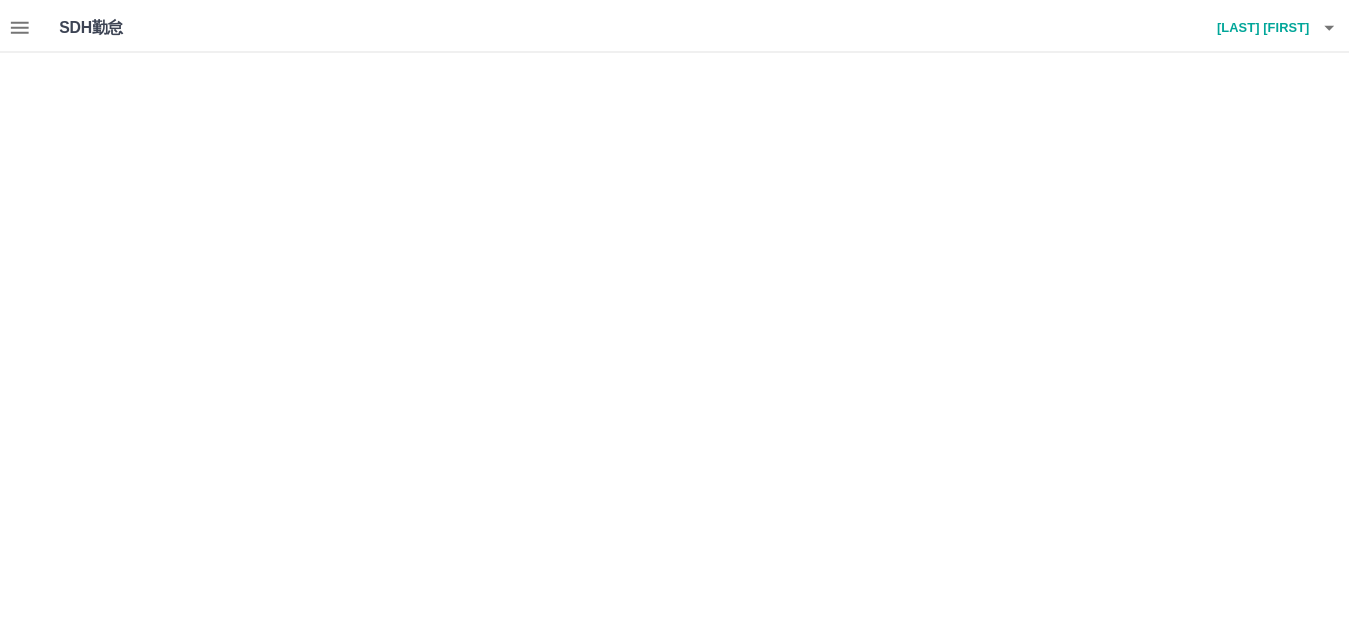 scroll, scrollTop: 0, scrollLeft: 0, axis: both 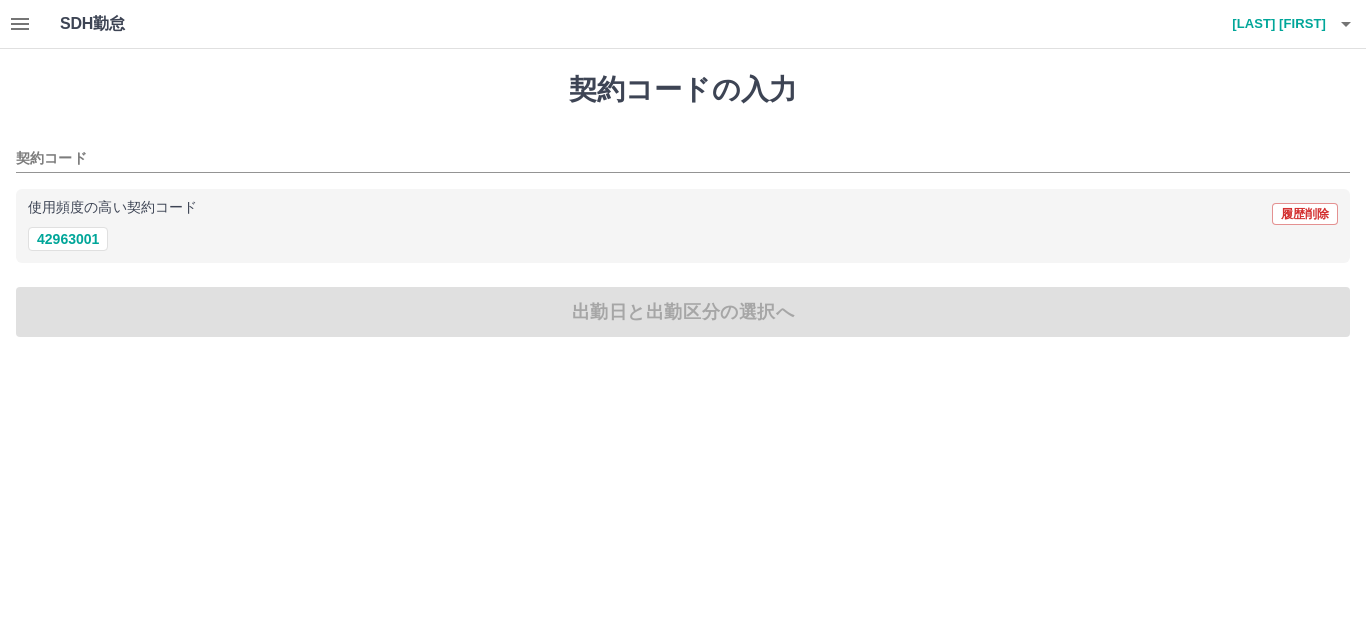drag, startPoint x: 32, startPoint y: 229, endPoint x: 45, endPoint y: 224, distance: 13.928389 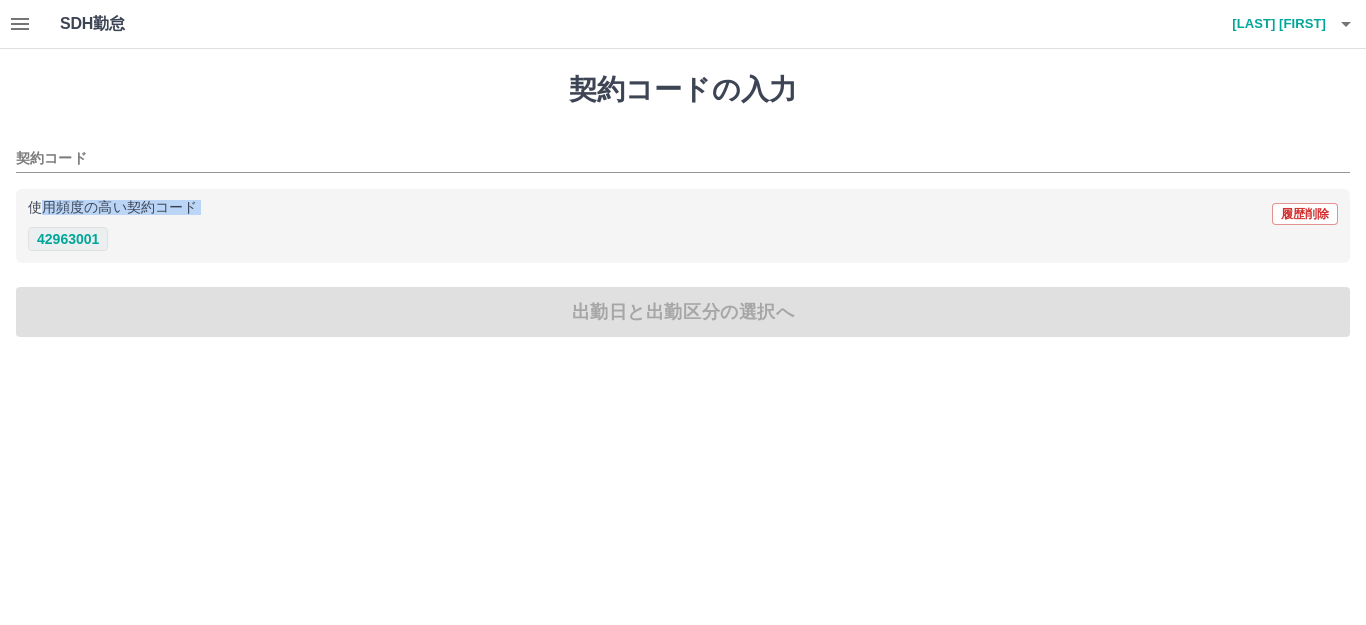 click on "42963001" at bounding box center [68, 239] 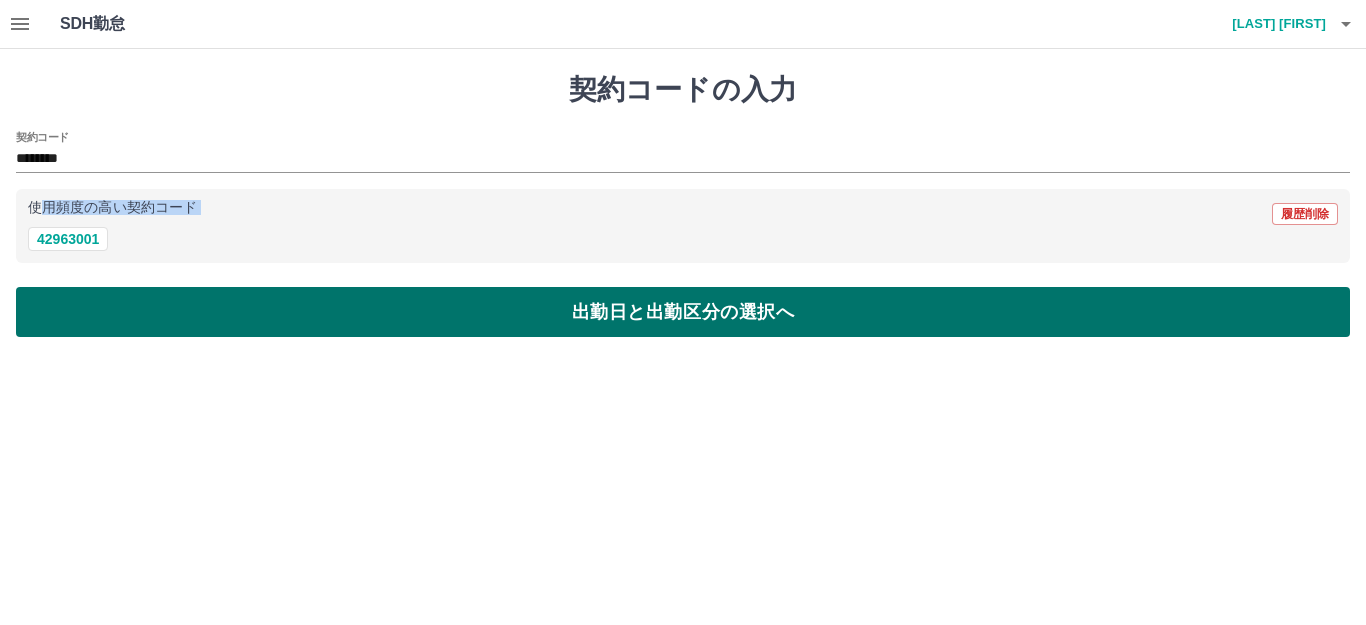 click on "出勤日と出勤区分の選択へ" at bounding box center (683, 312) 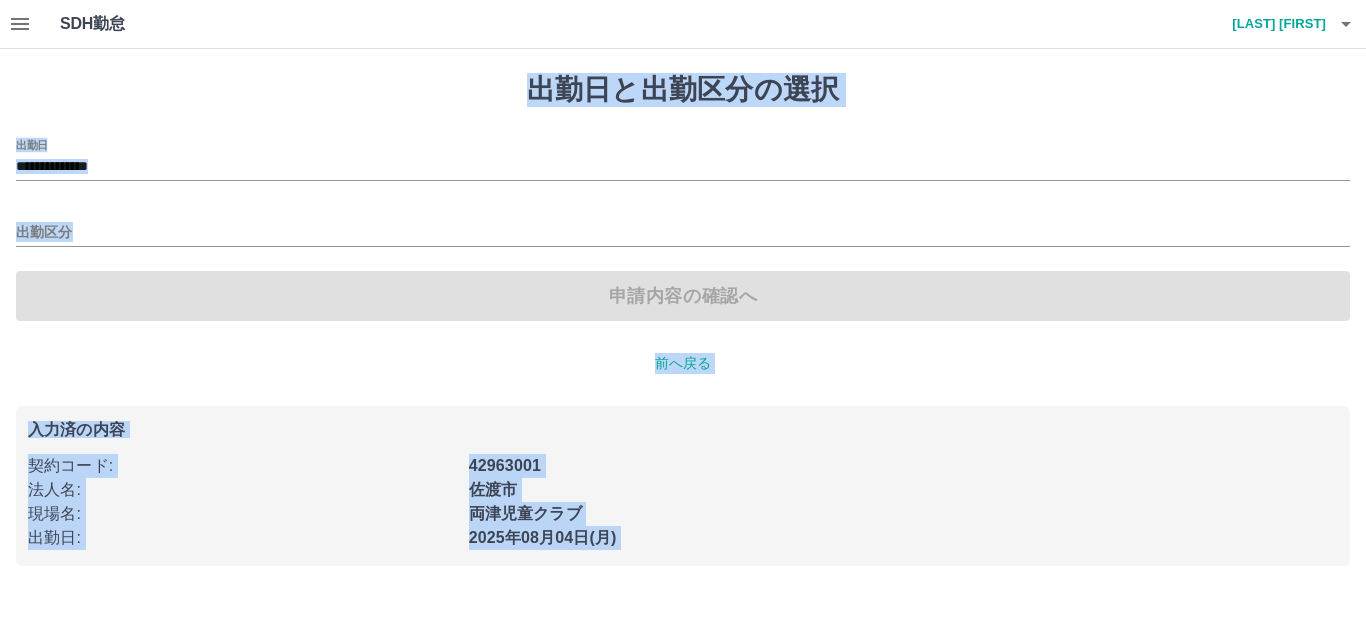 click on "出勤区分" at bounding box center (683, 226) 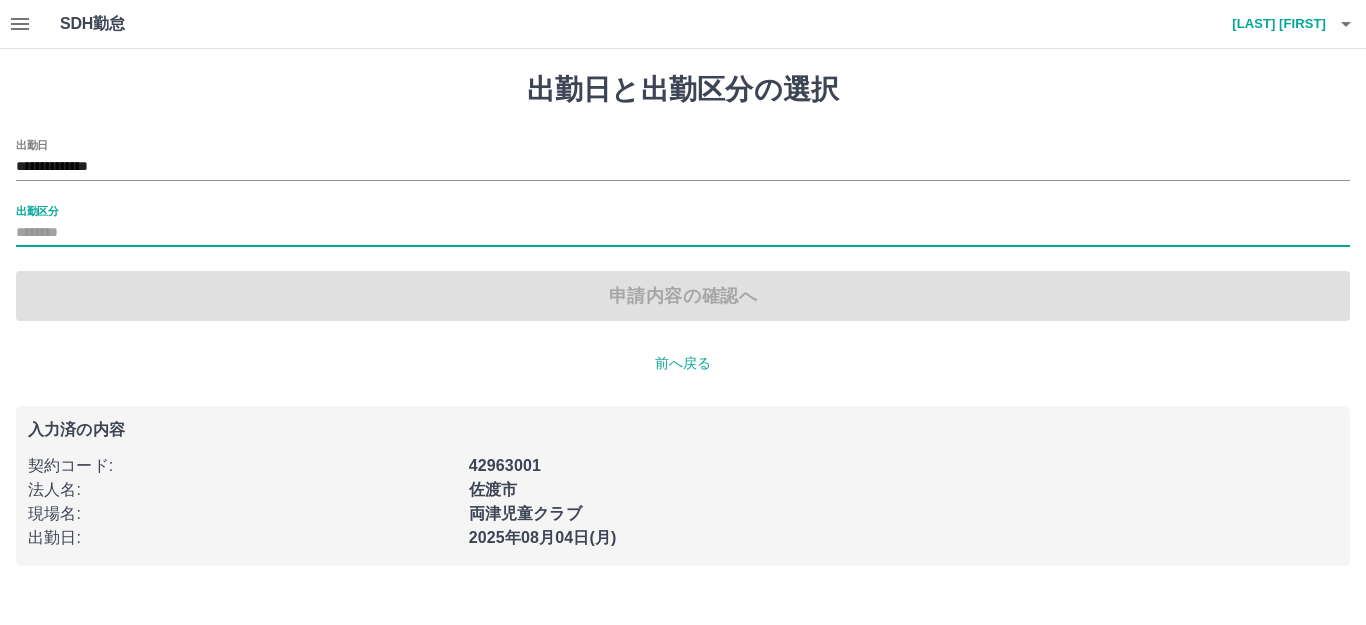 click on "出勤区分" at bounding box center (683, 226) 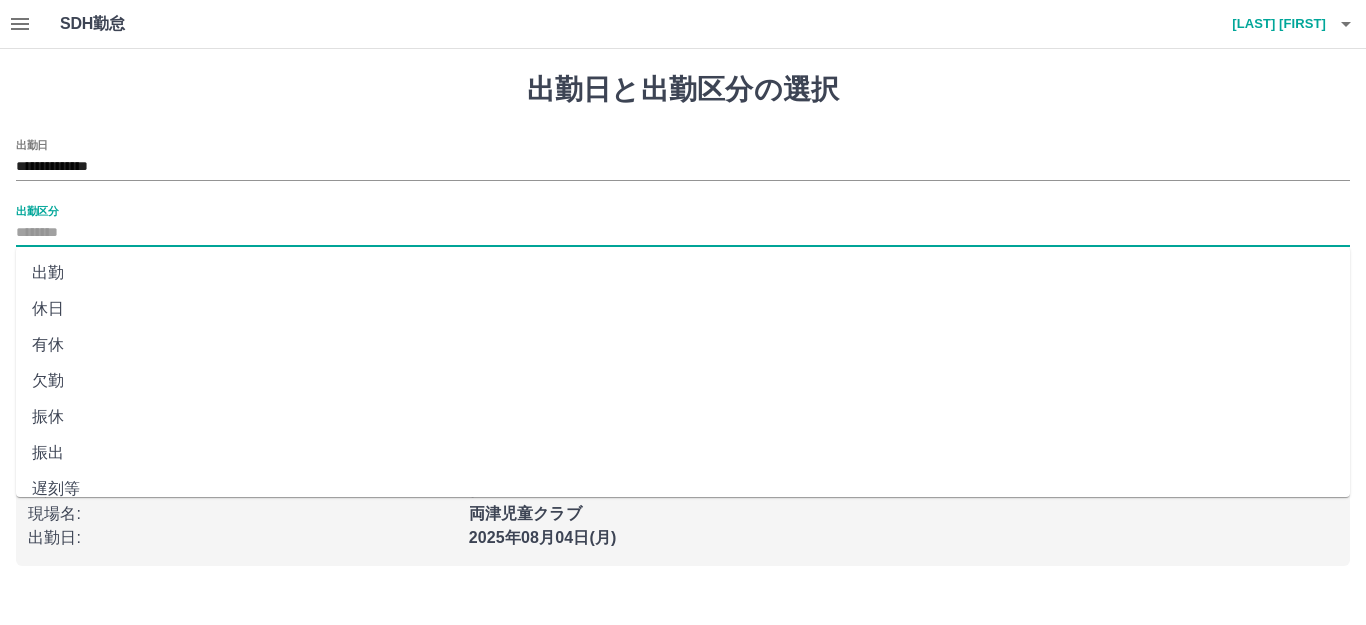 click on "出勤" at bounding box center [683, 273] 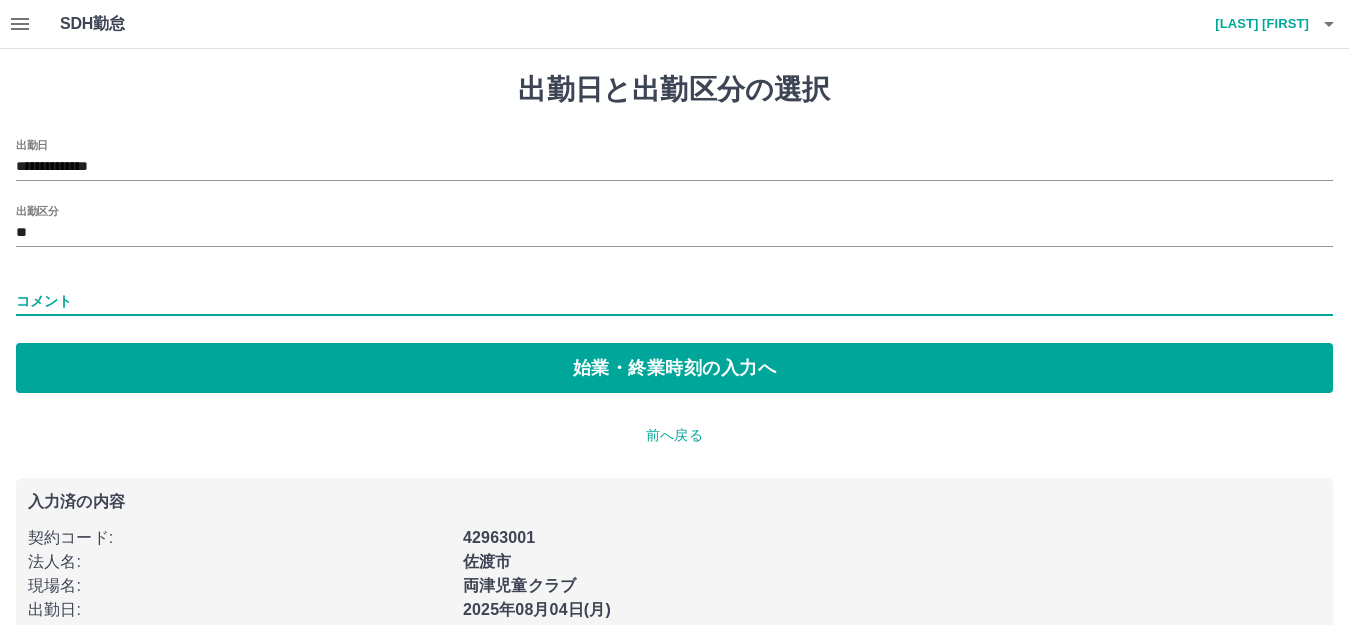 click on "コメント" at bounding box center [674, 301] 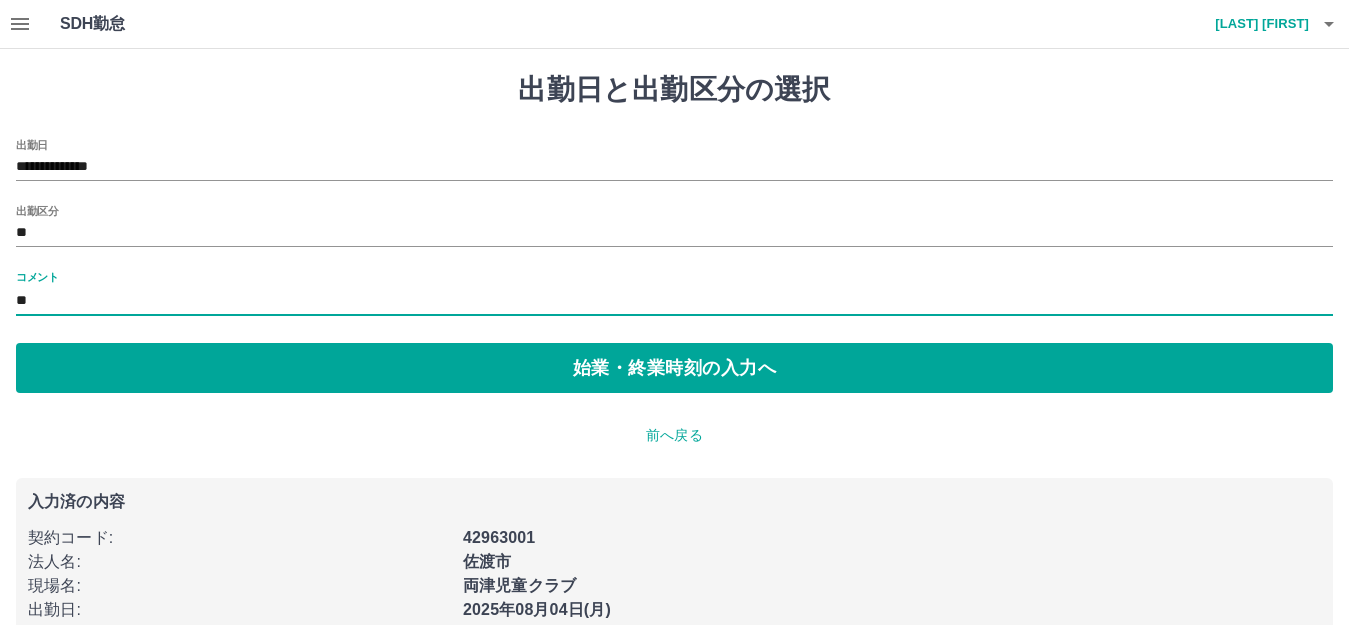 type on "*" 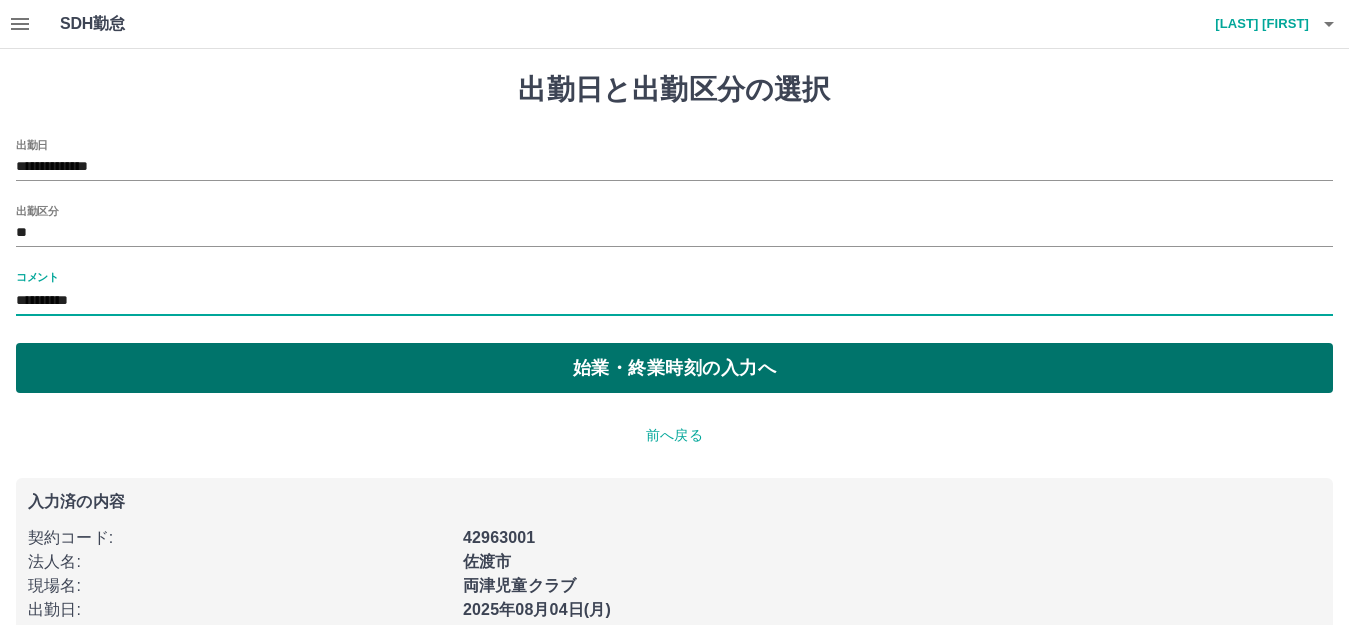 type on "**********" 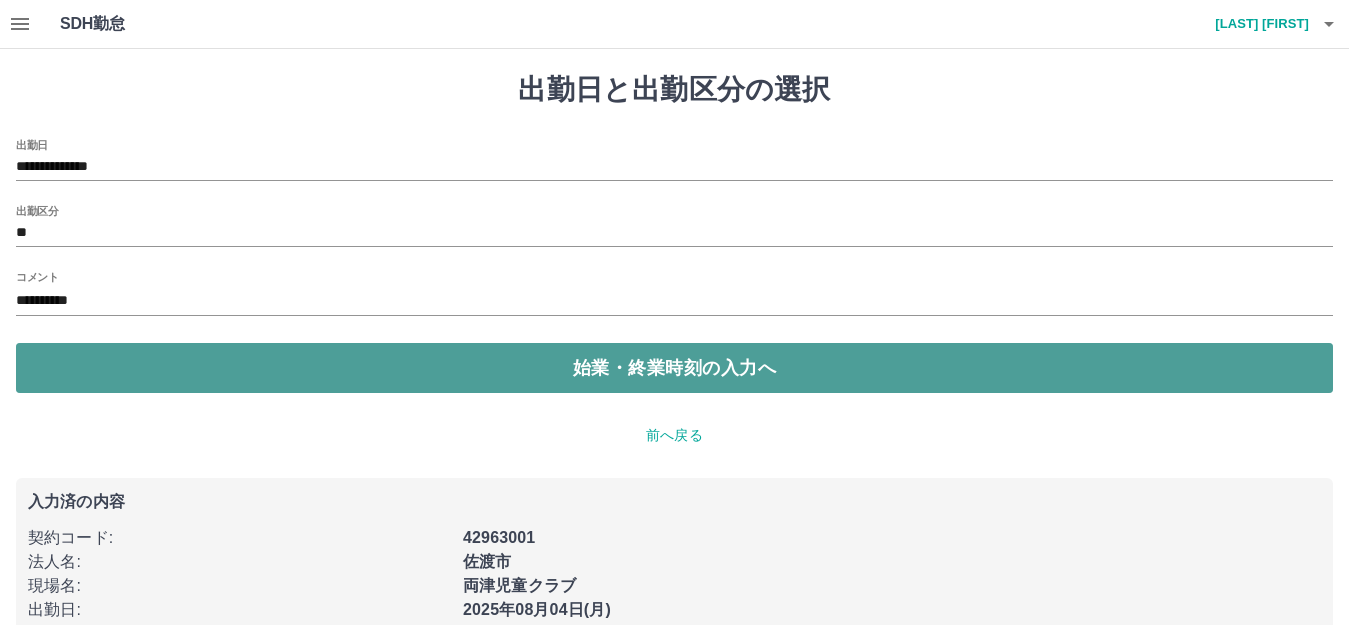 click on "始業・終業時刻の入力へ" at bounding box center (674, 368) 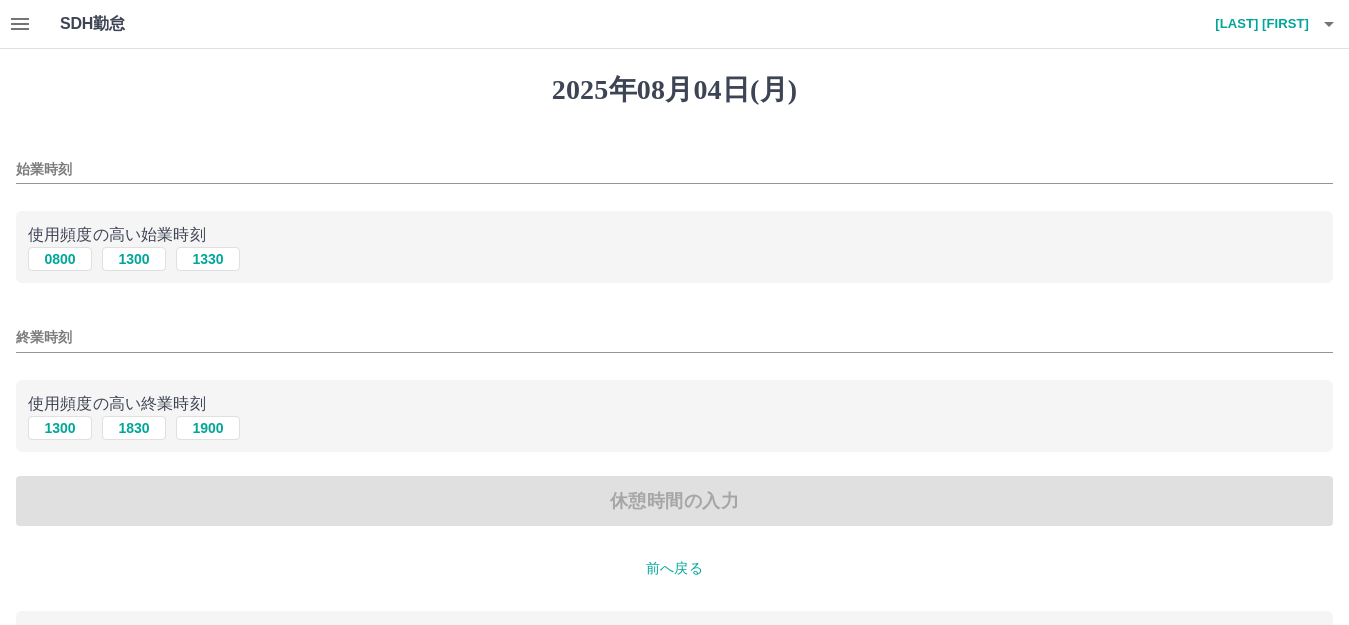 click on "始業時刻" at bounding box center [674, 169] 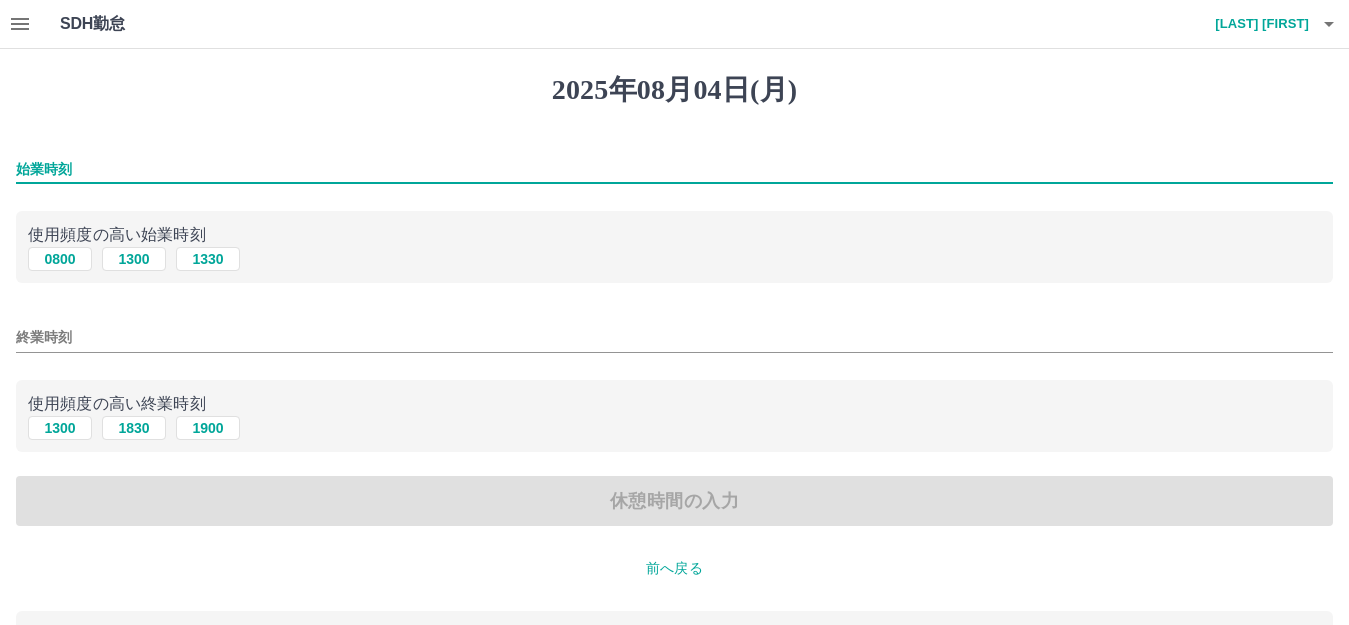 type on "****" 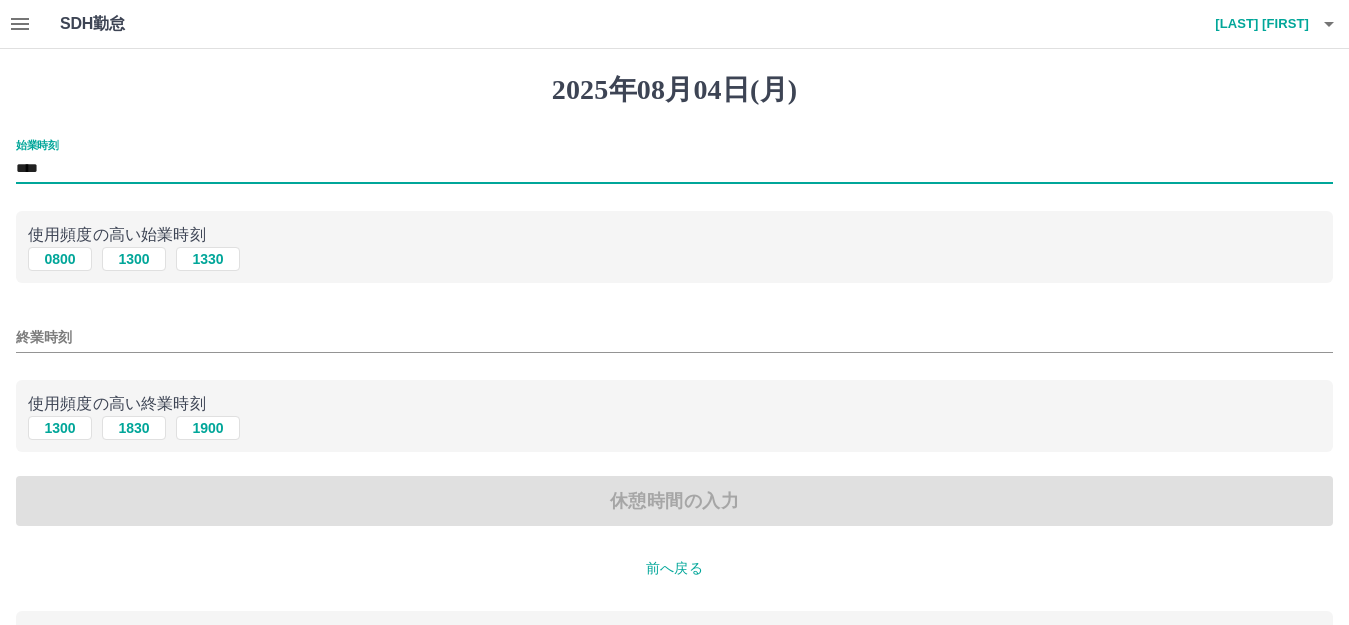 click on "終業時刻" at bounding box center [674, 337] 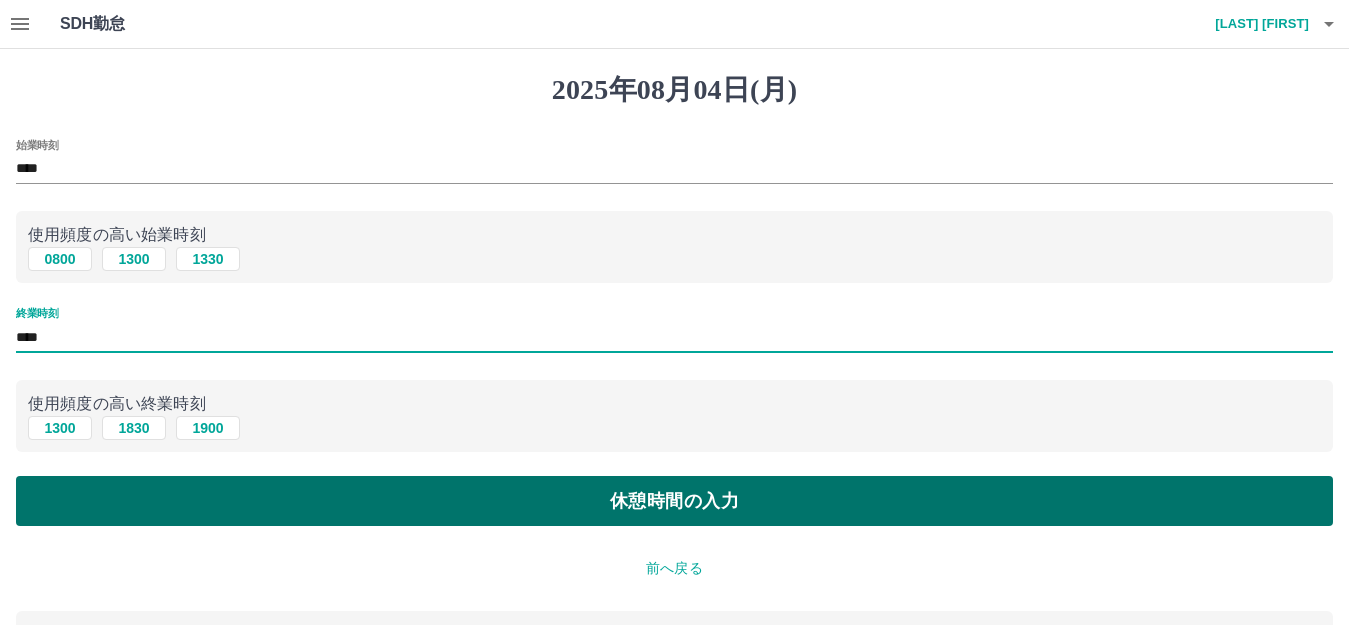 type on "****" 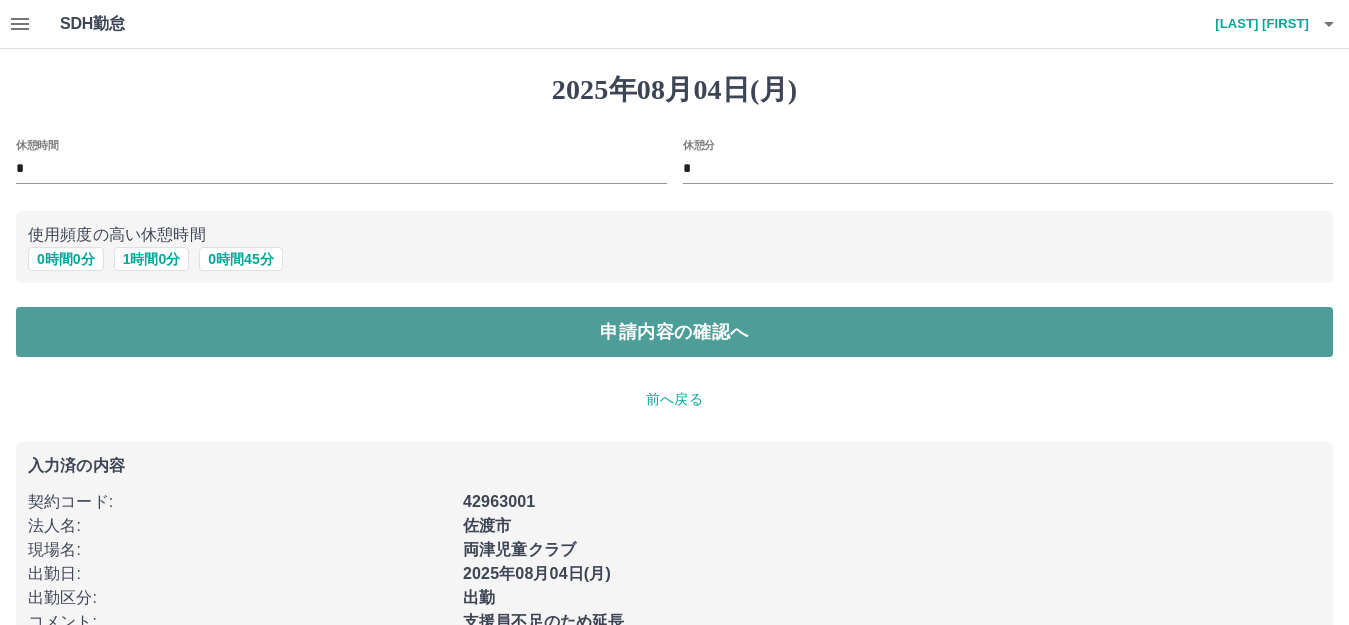 click on "申請内容の確認へ" at bounding box center [674, 332] 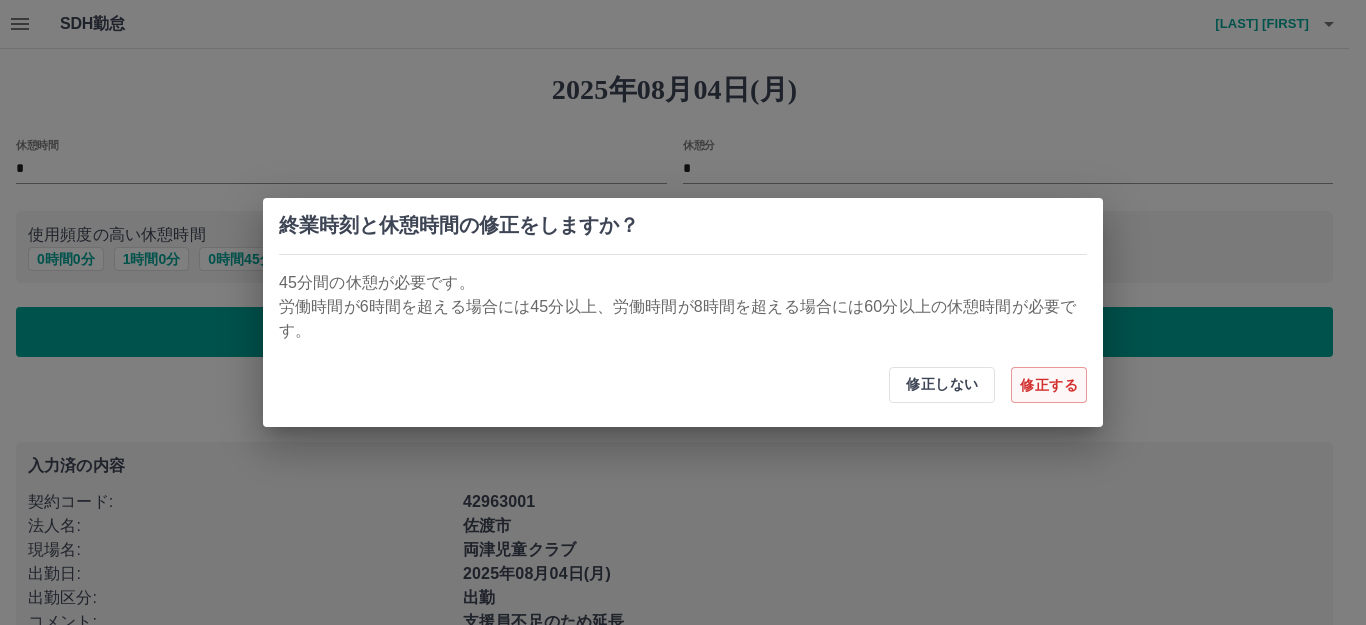 click on "修正する" at bounding box center [1049, 385] 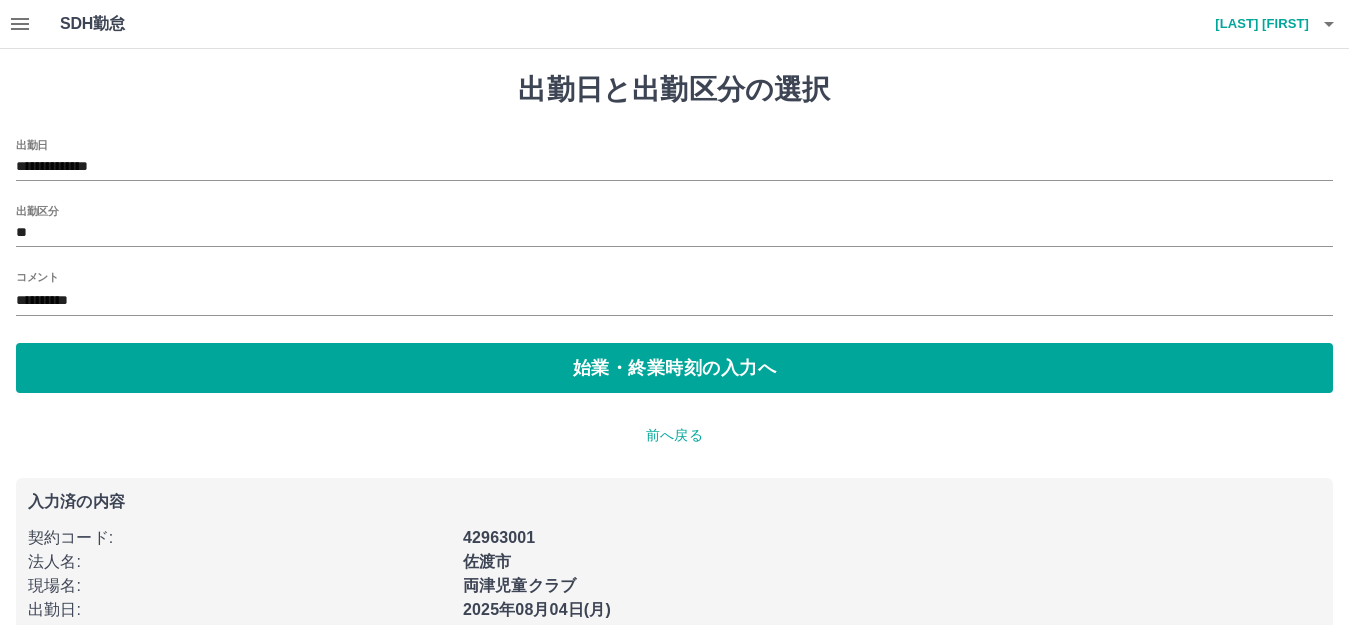 click on "**********" at bounding box center [674, 301] 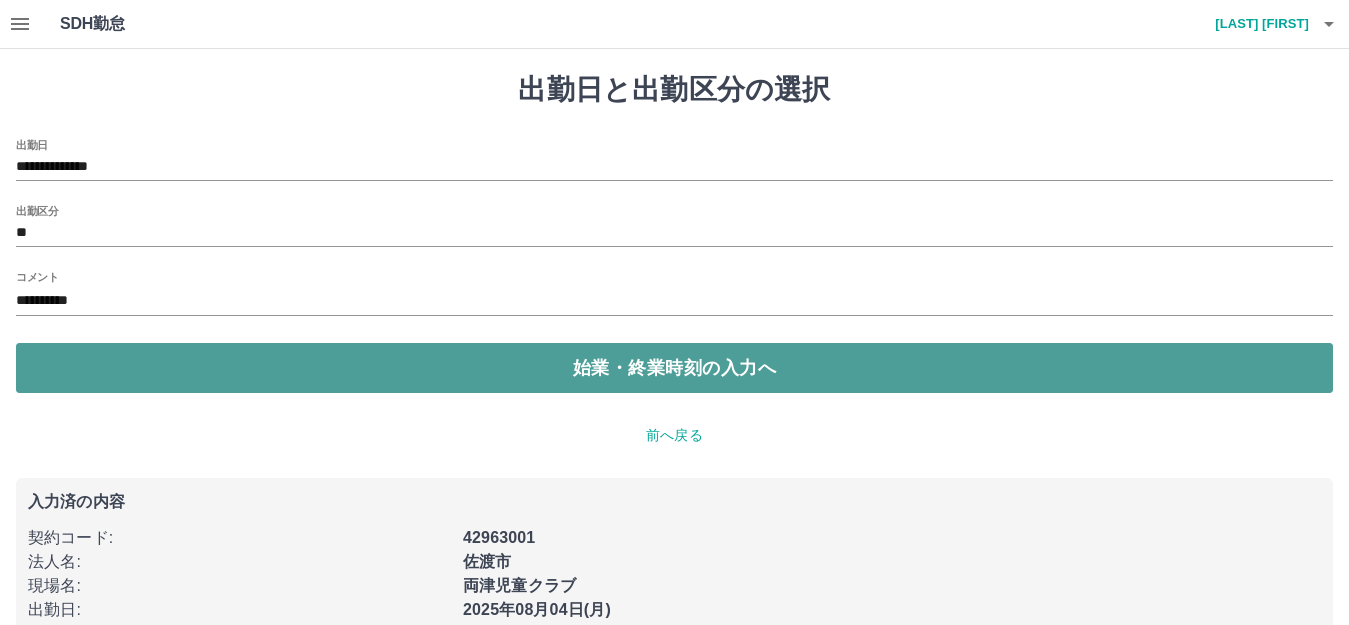 click on "始業・終業時刻の入力へ" at bounding box center [674, 368] 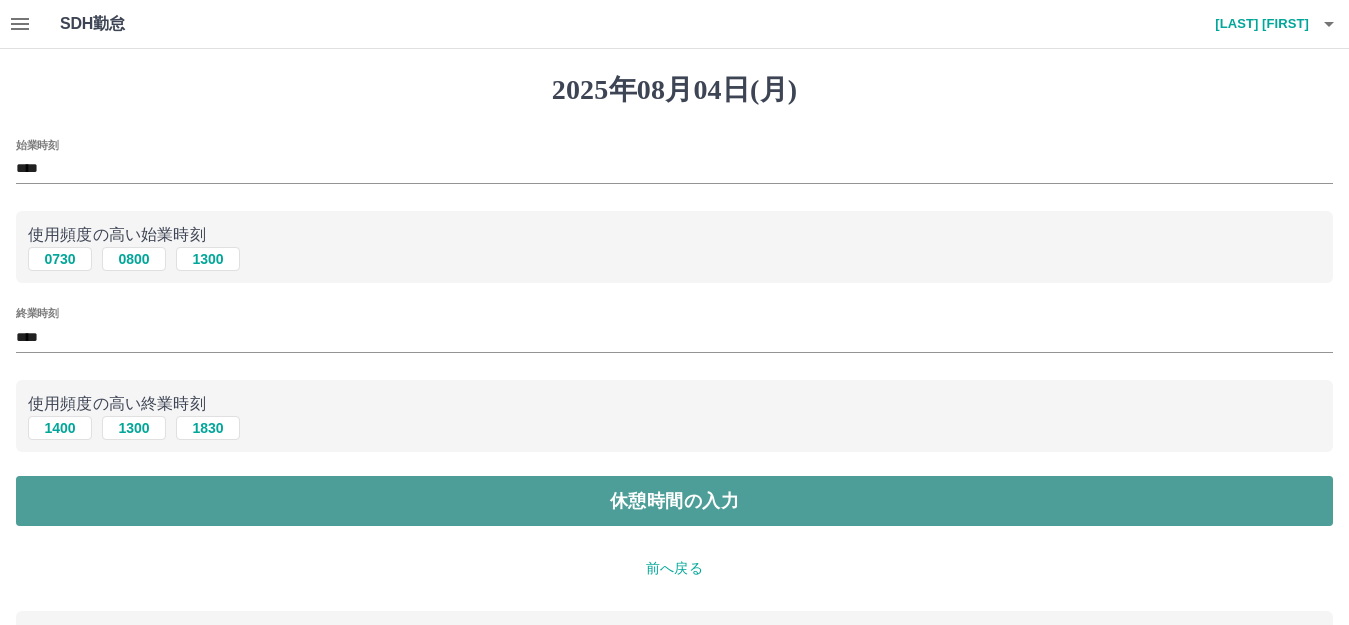 click on "休憩時間の入力" at bounding box center (674, 501) 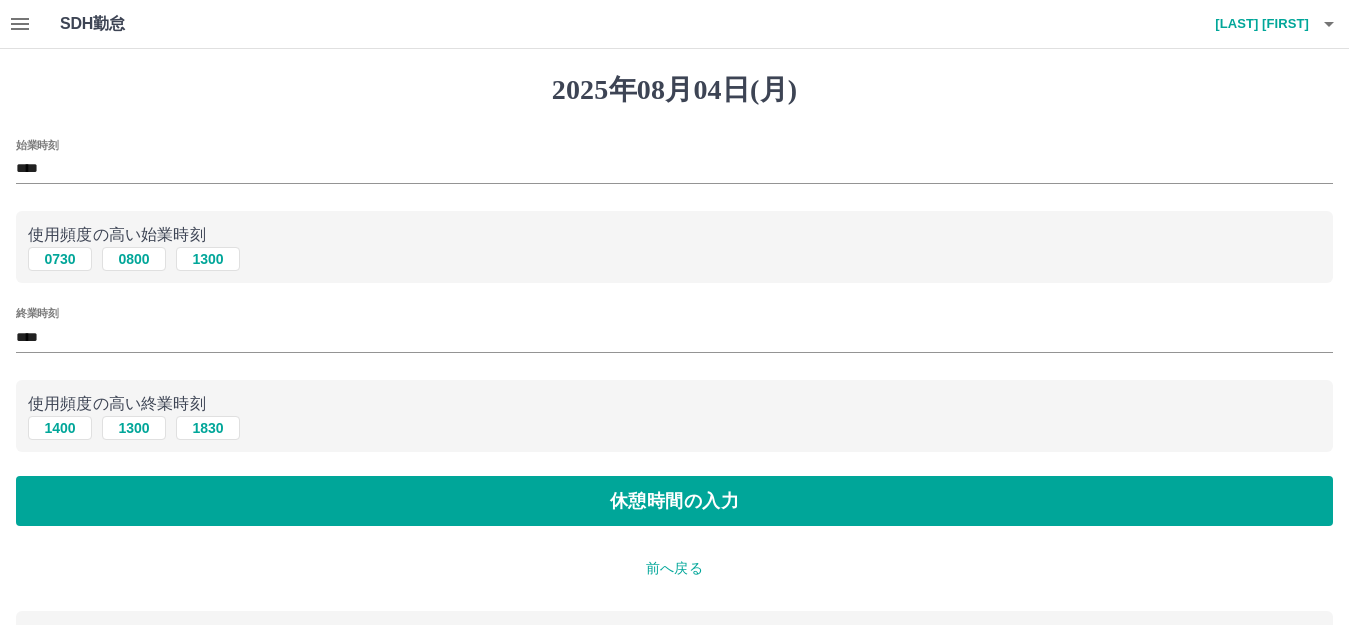 click on "****" at bounding box center (674, 337) 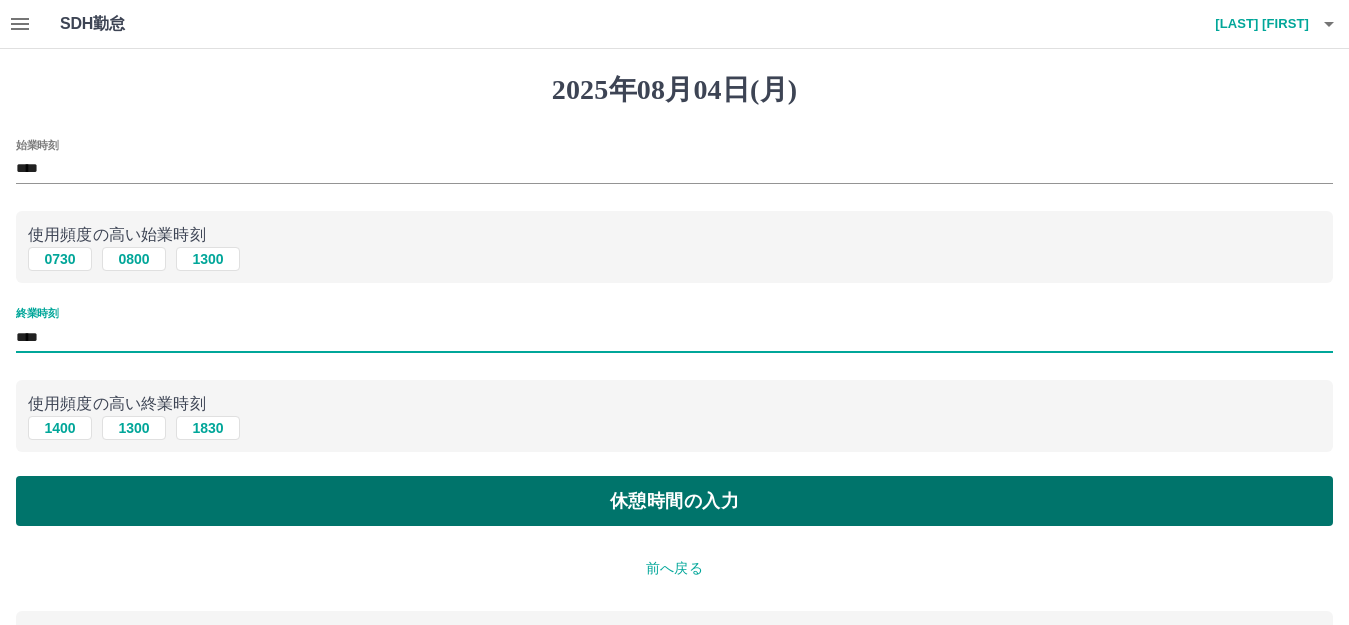 type on "****" 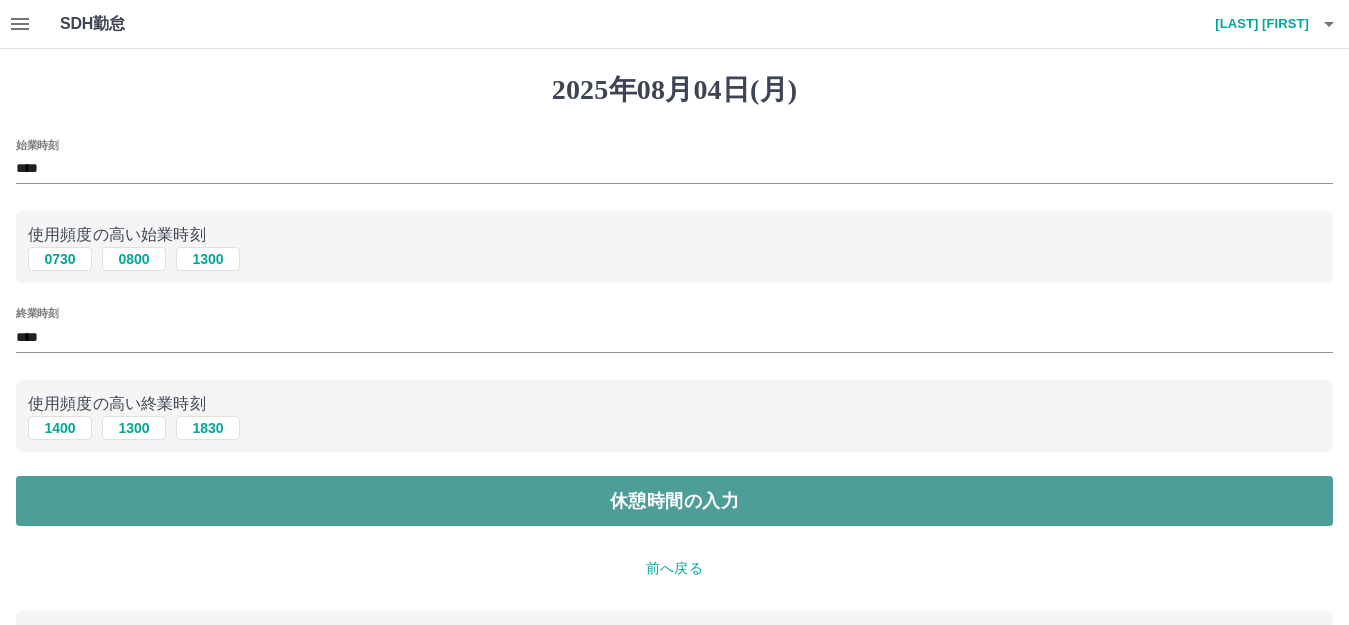 click on "休憩時間の入力" at bounding box center [674, 501] 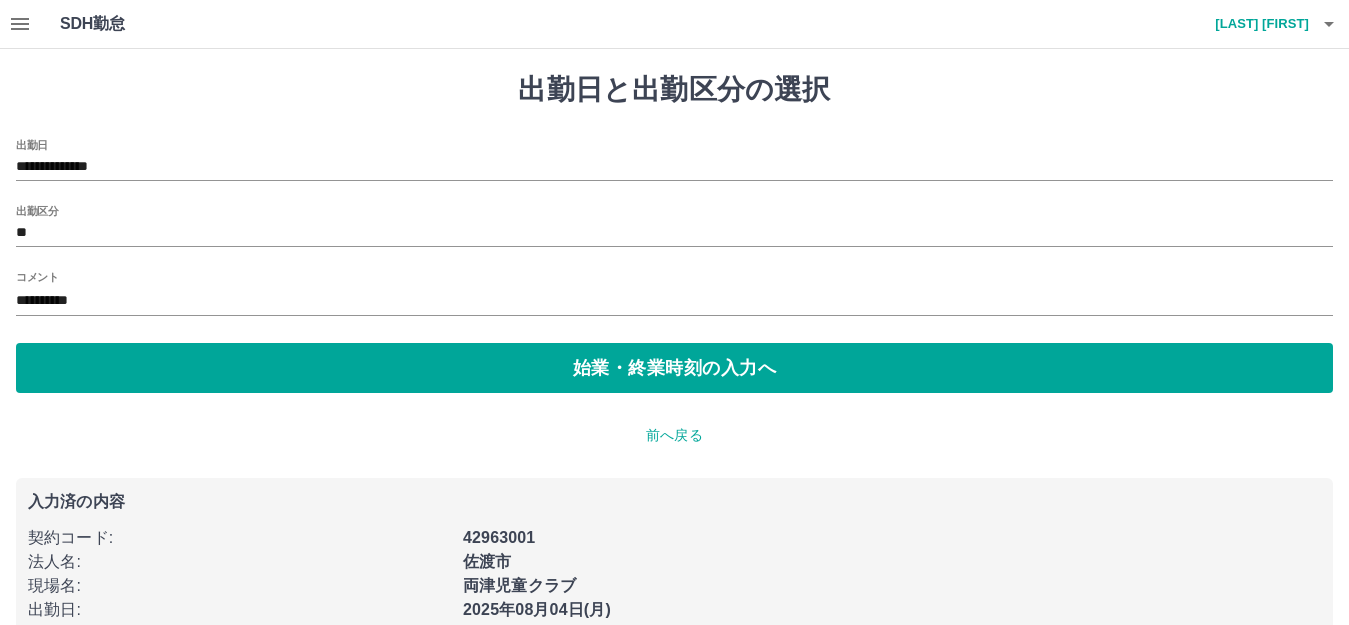 click on "**********" at bounding box center (674, 295) 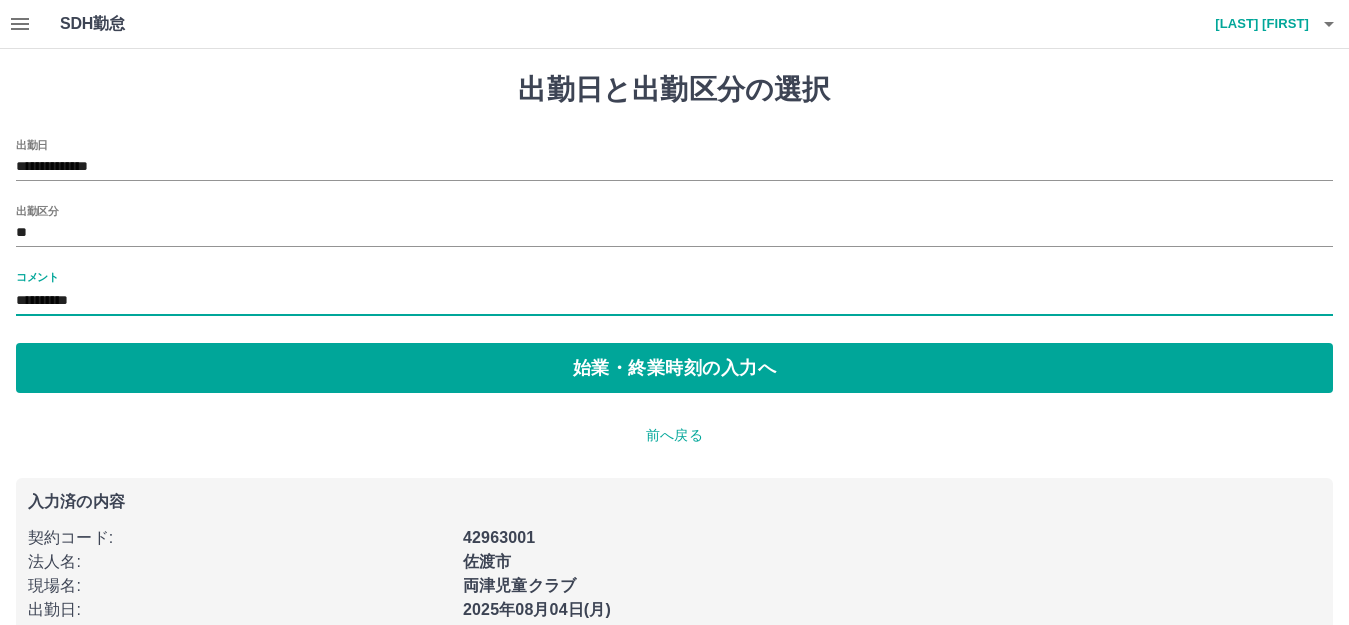 click on "**********" at bounding box center (674, 301) 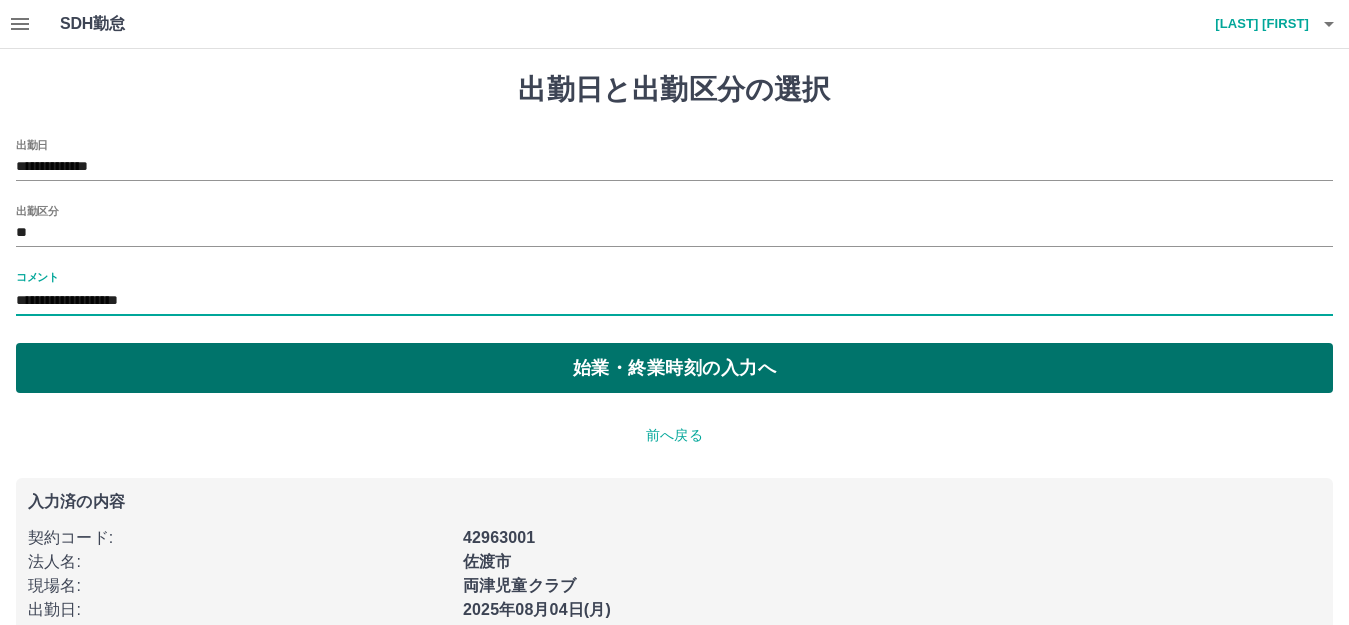 type on "**********" 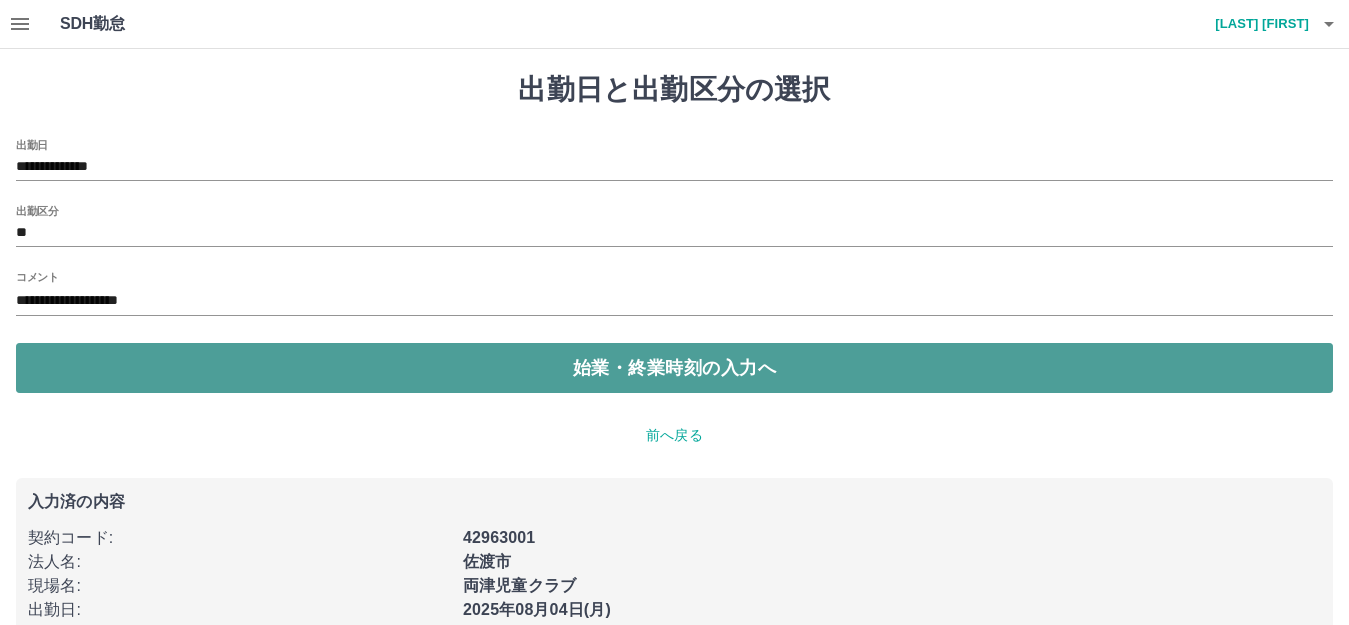 click on "始業・終業時刻の入力へ" at bounding box center [674, 368] 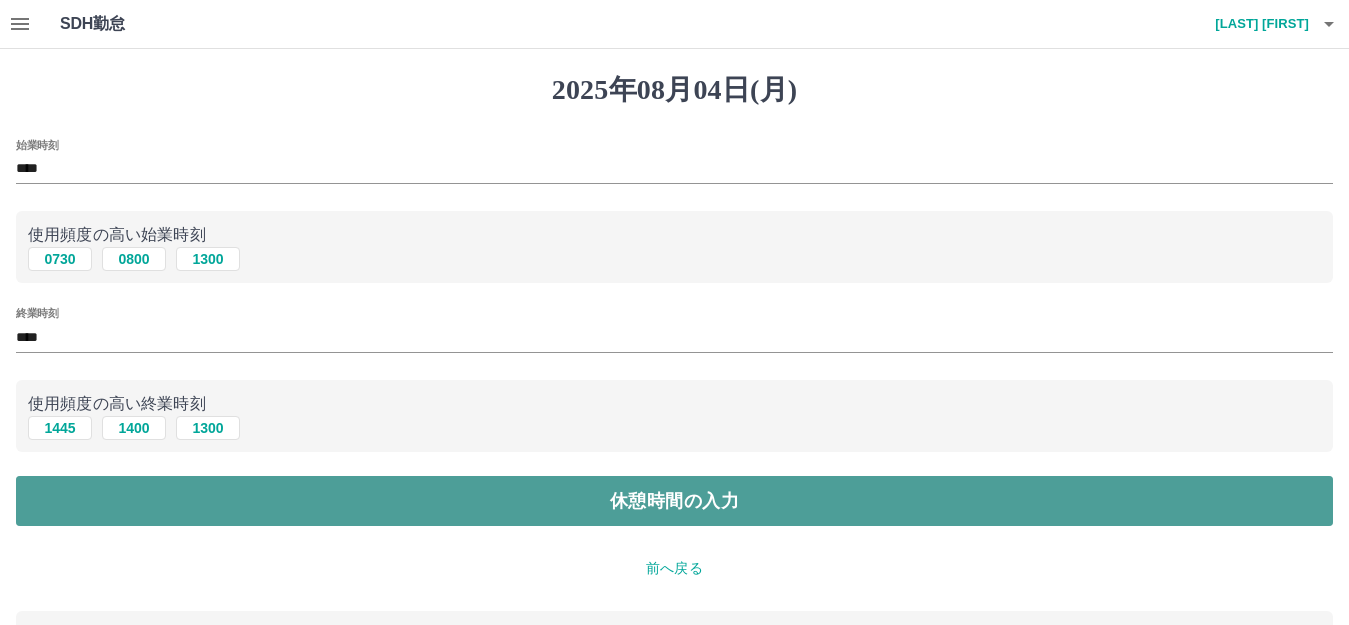 click on "休憩時間の入力" at bounding box center [674, 501] 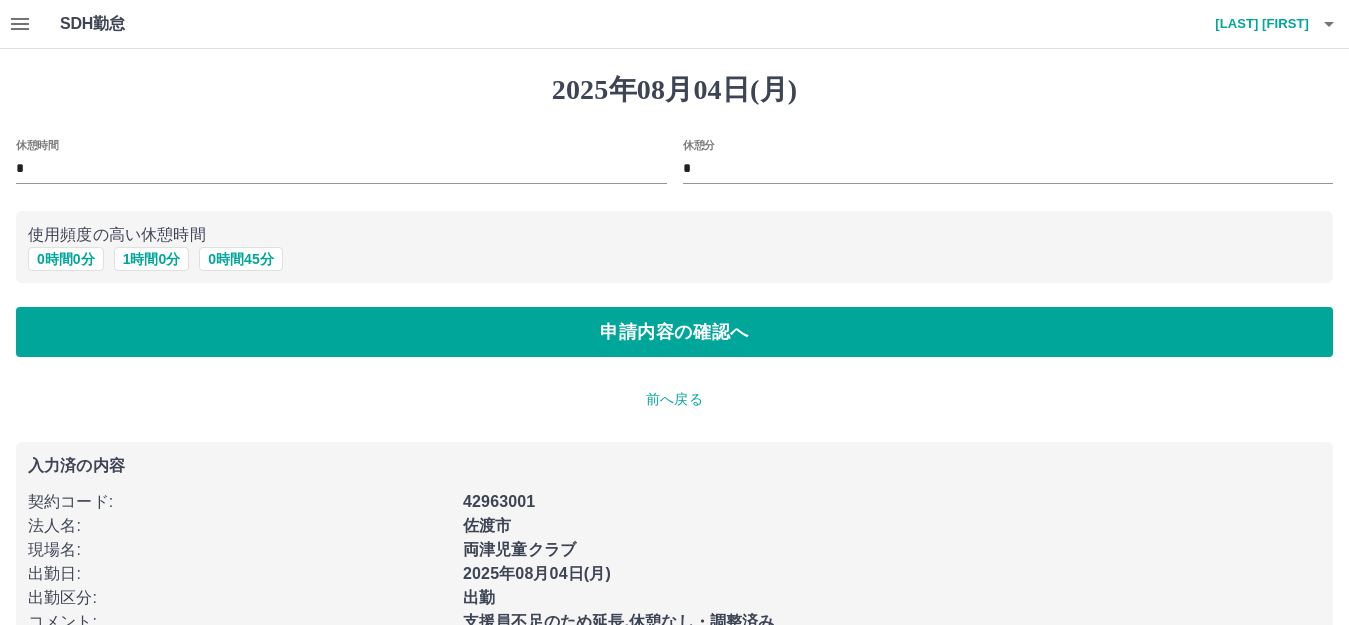 click on "*" at bounding box center (1008, 169) 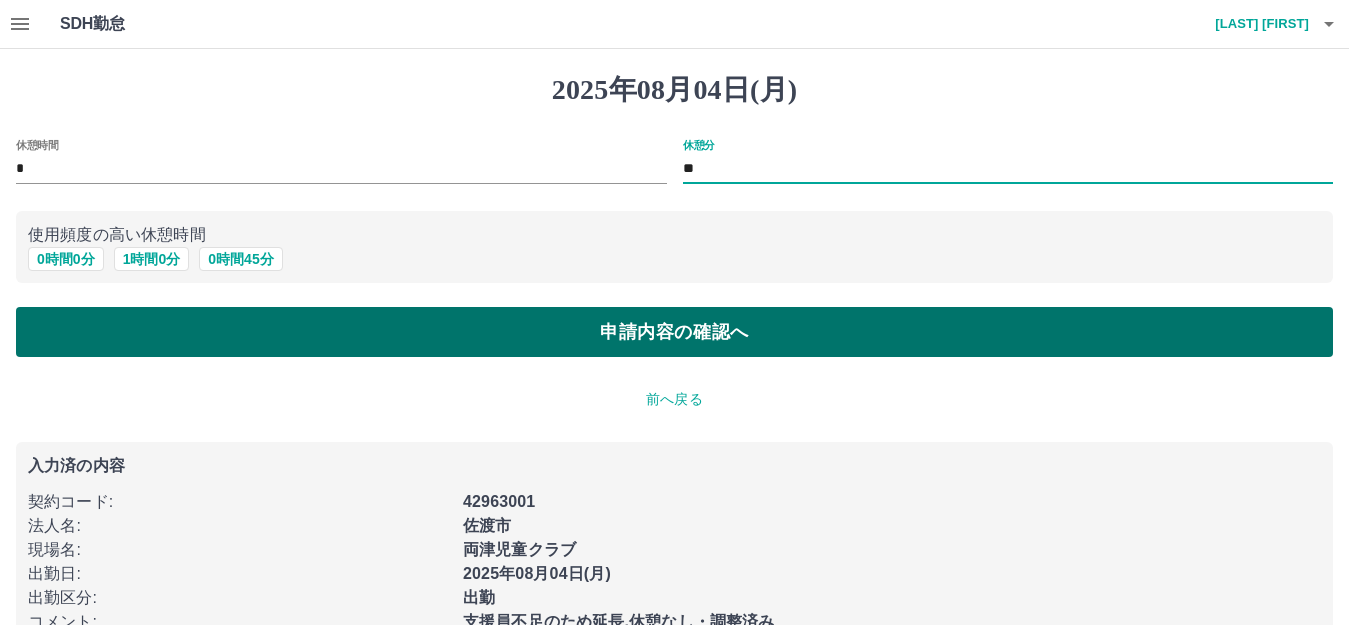 type on "**" 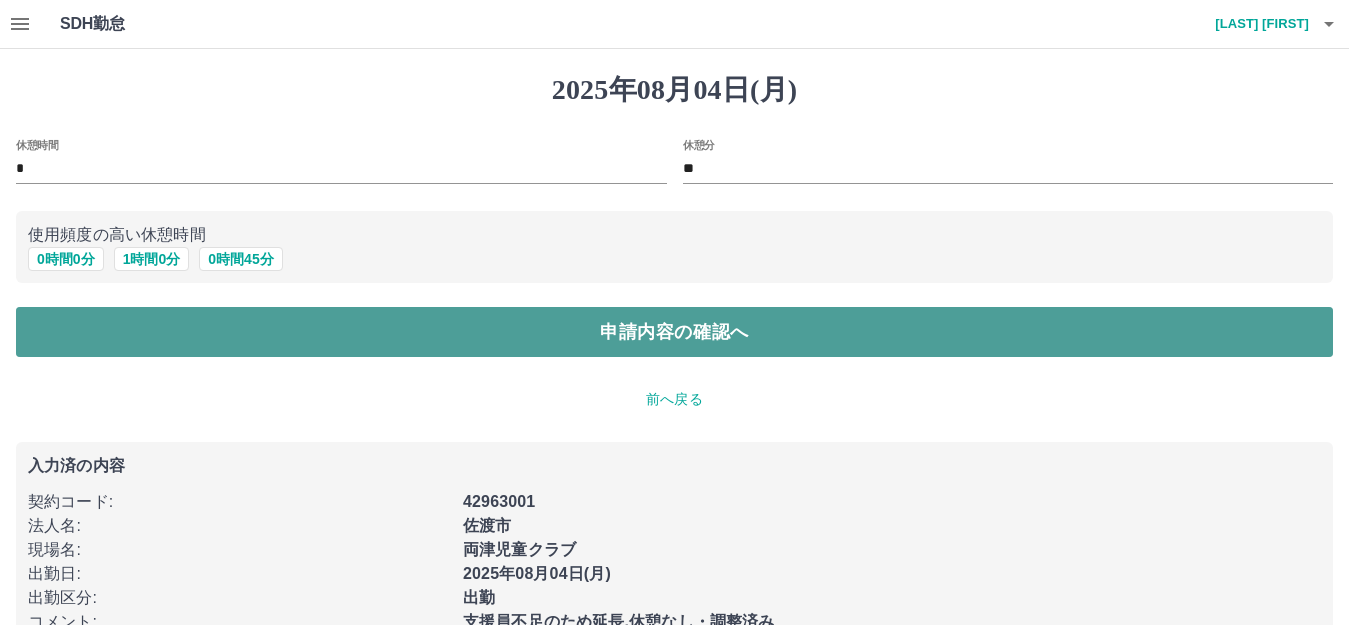 click on "申請内容の確認へ" at bounding box center [674, 332] 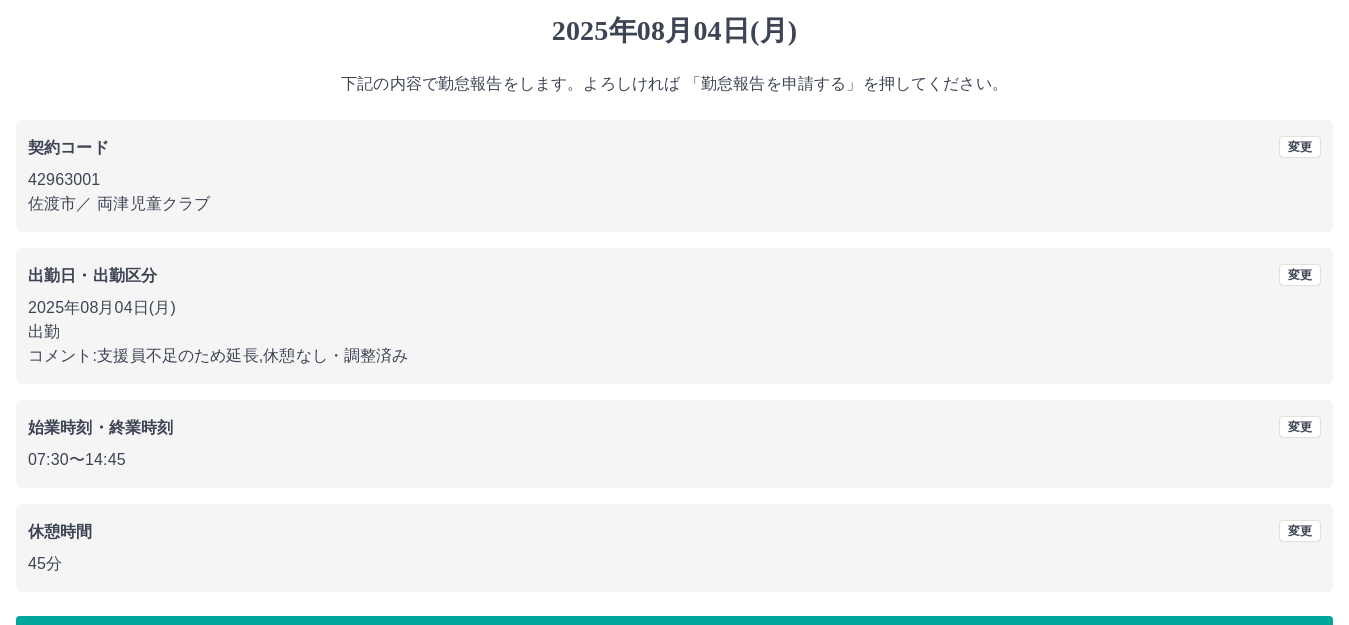 scroll, scrollTop: 124, scrollLeft: 0, axis: vertical 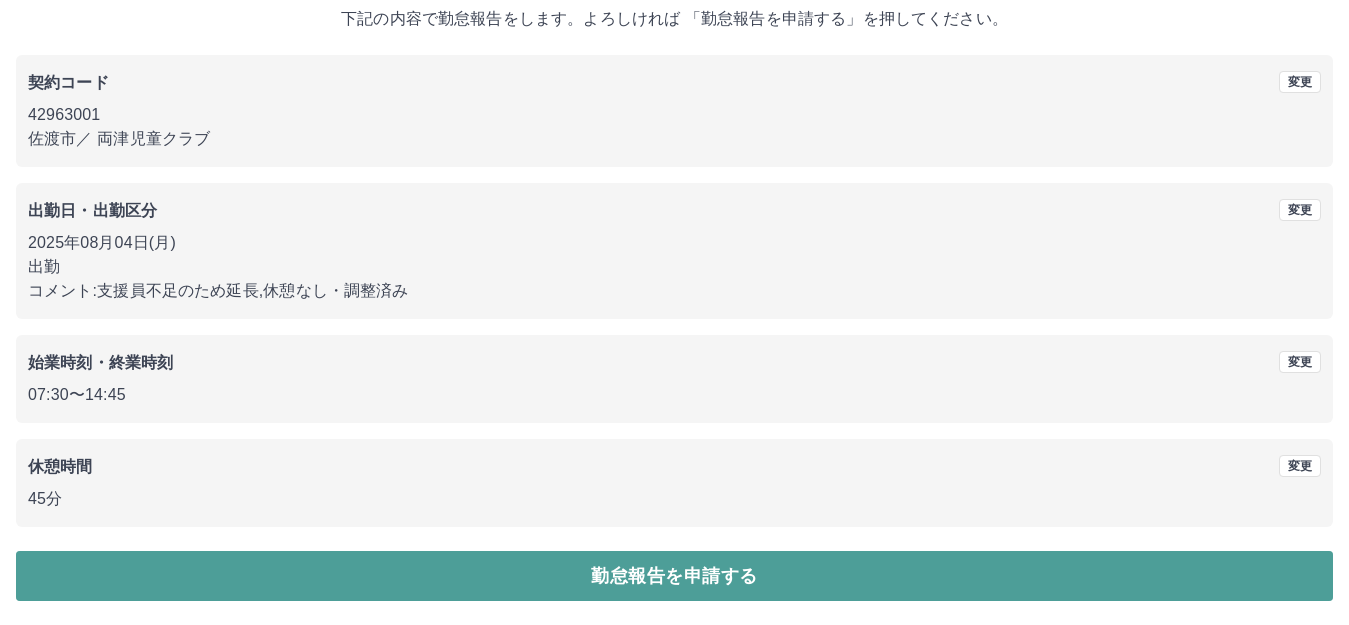 click on "勤怠報告を申請する" at bounding box center (674, 576) 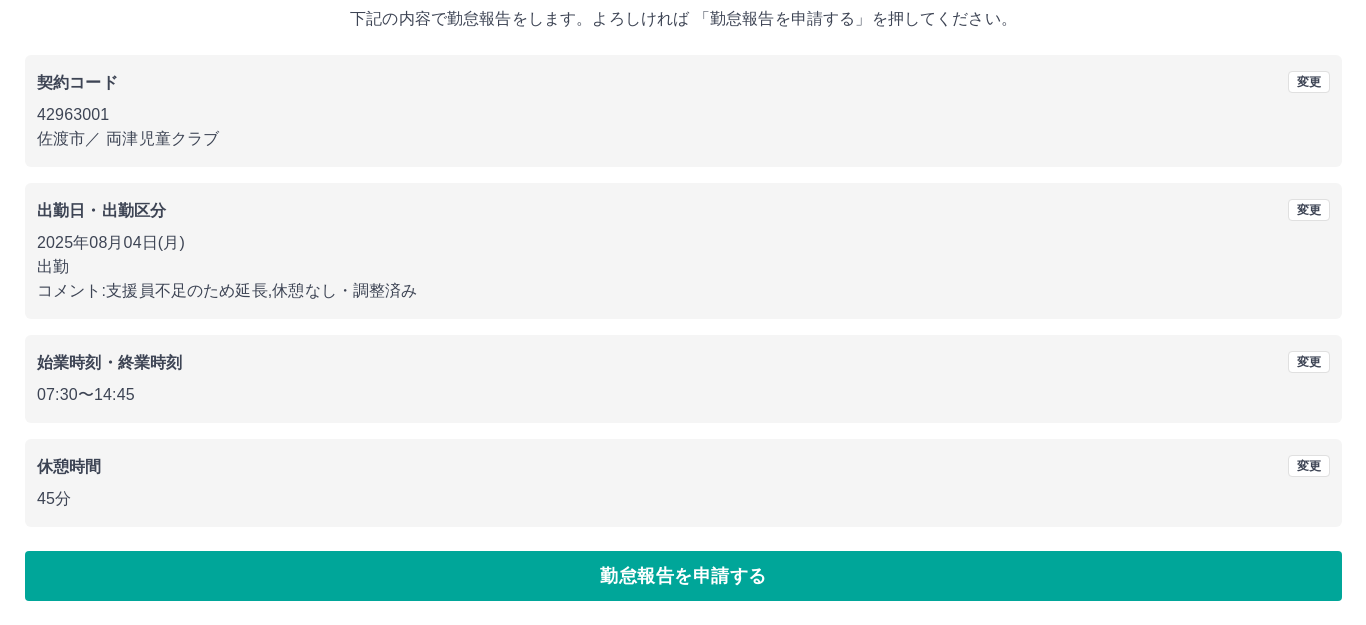scroll, scrollTop: 0, scrollLeft: 0, axis: both 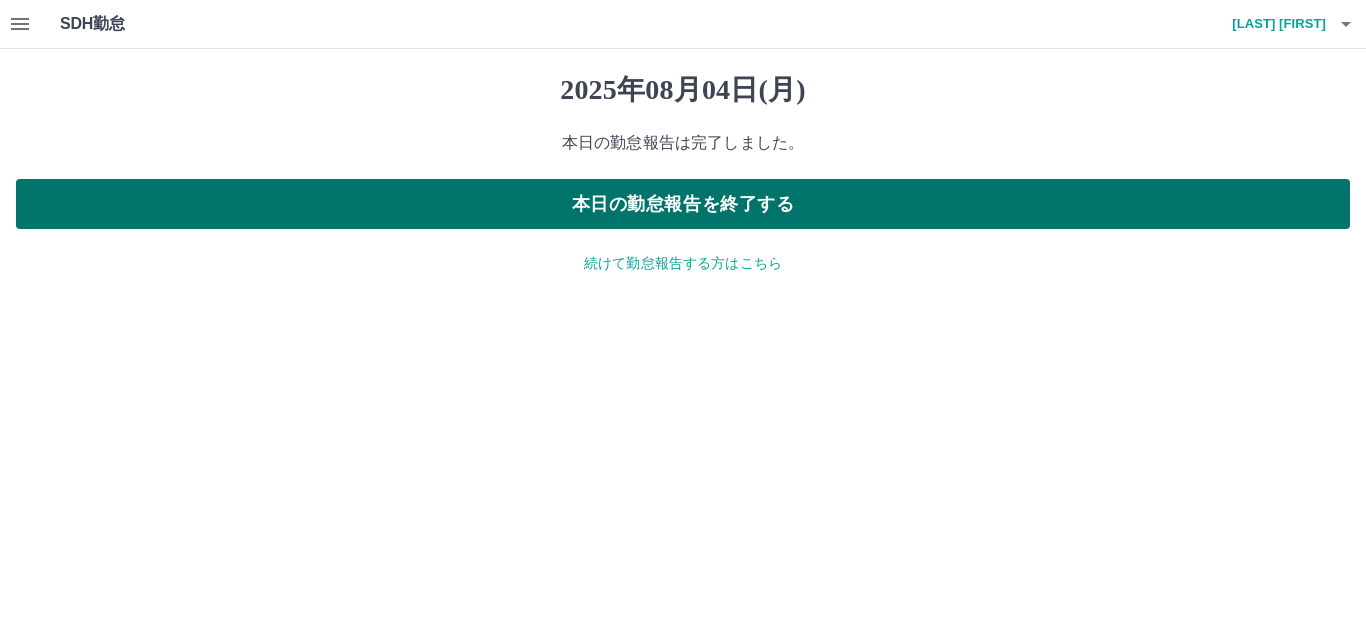 click on "本日の勤怠報告を終了する" at bounding box center [683, 204] 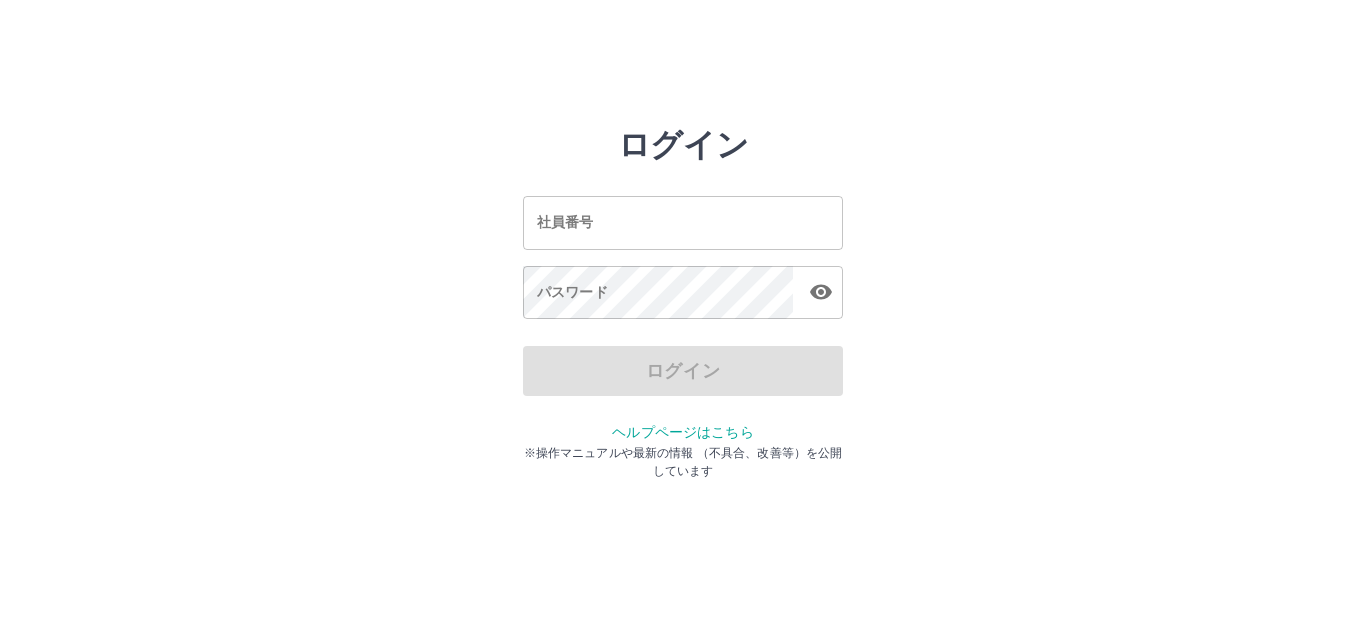 scroll, scrollTop: 0, scrollLeft: 0, axis: both 